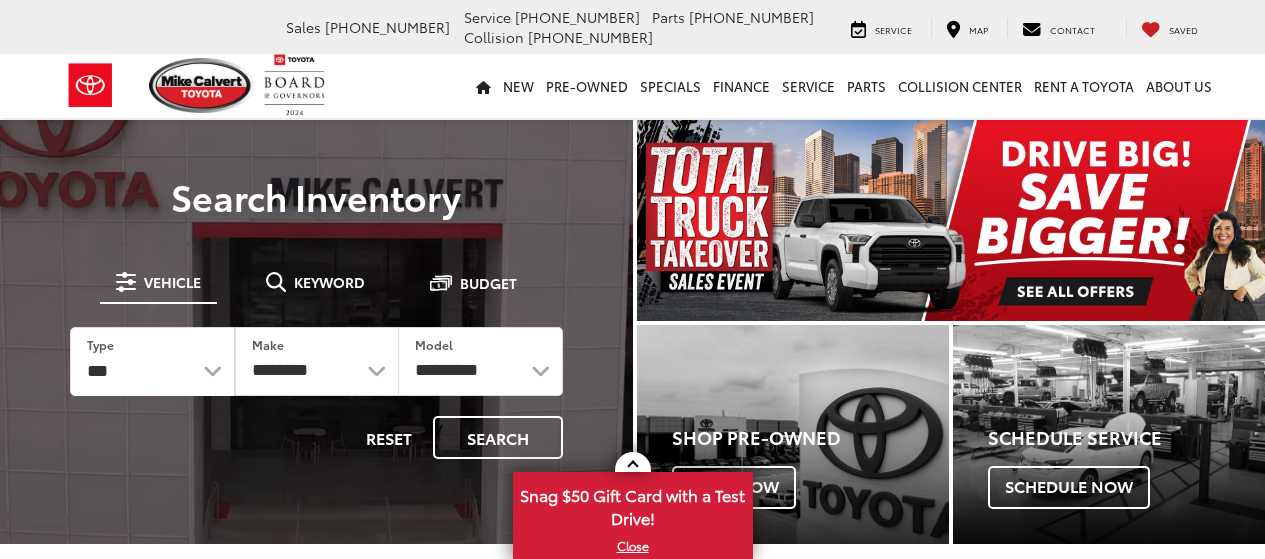 scroll, scrollTop: 0, scrollLeft: 0, axis: both 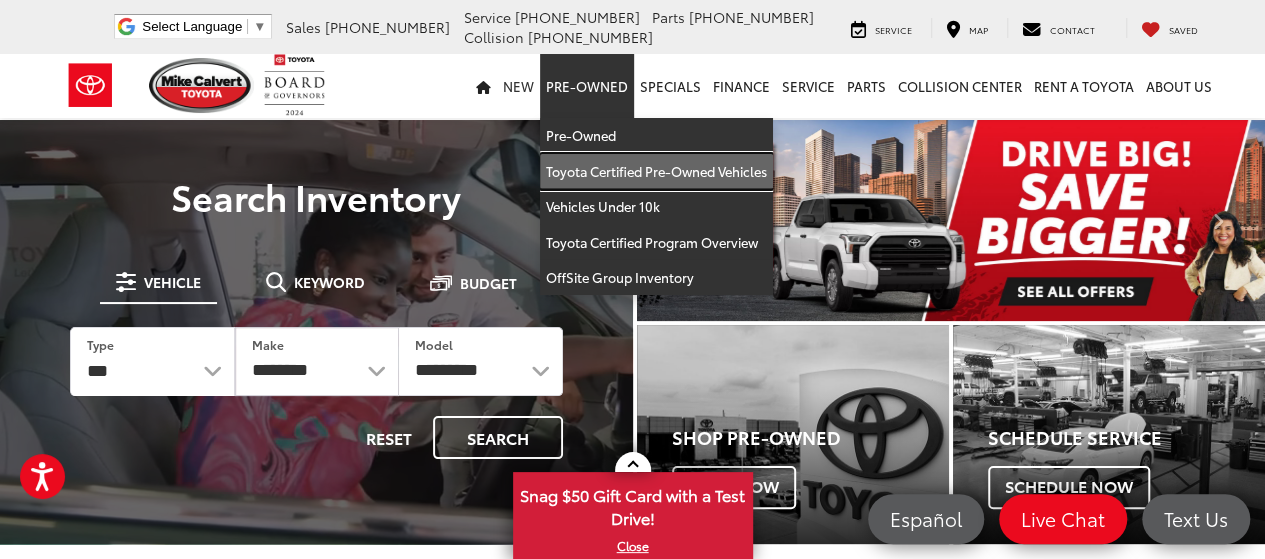 click on "Toyota Certified Pre-Owned Vehicles" at bounding box center [656, 172] 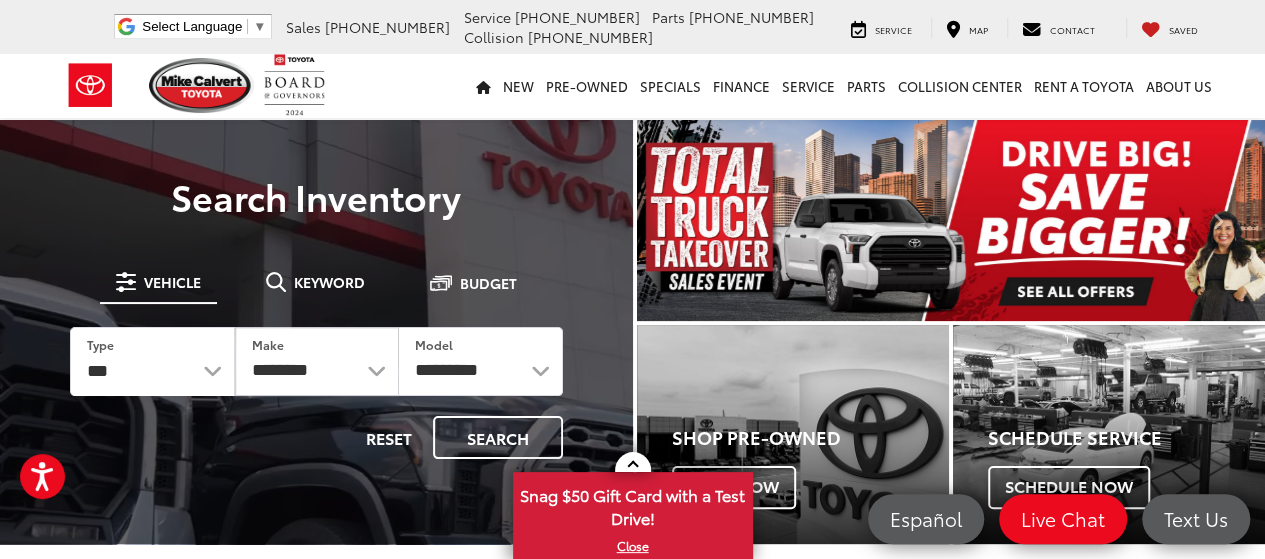 scroll, scrollTop: 0, scrollLeft: 0, axis: both 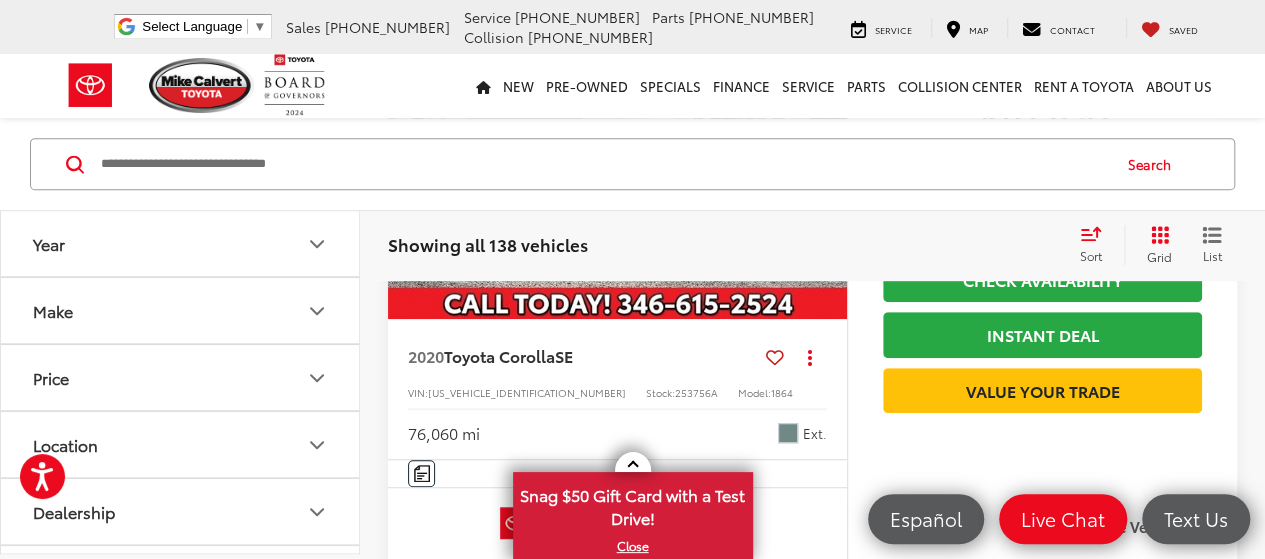 click 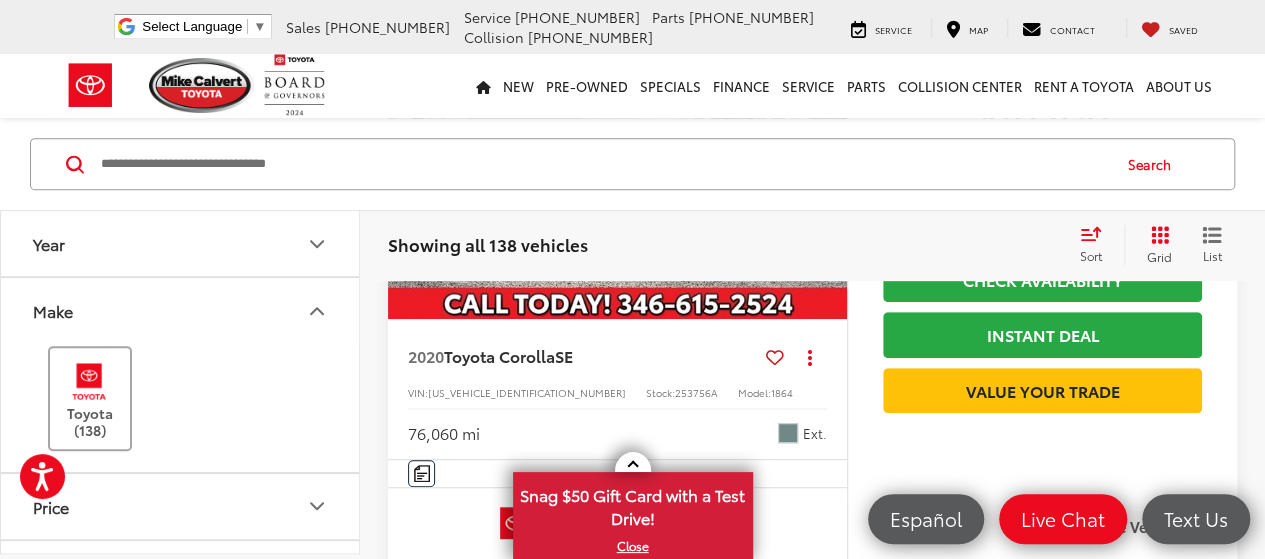 click at bounding box center [89, 381] 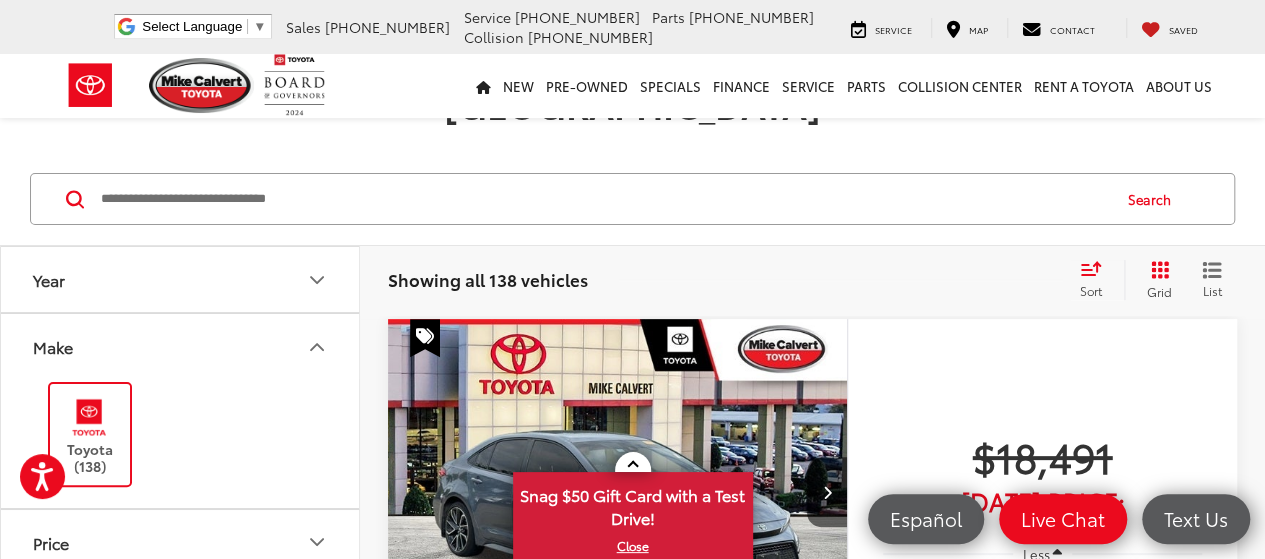 scroll, scrollTop: 72, scrollLeft: 0, axis: vertical 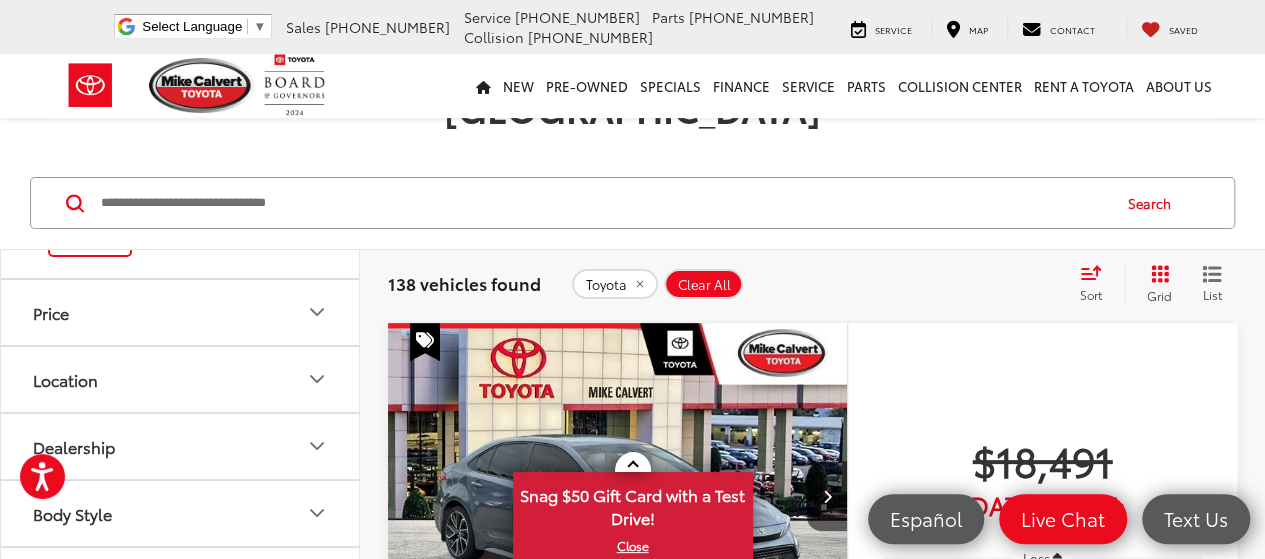 click 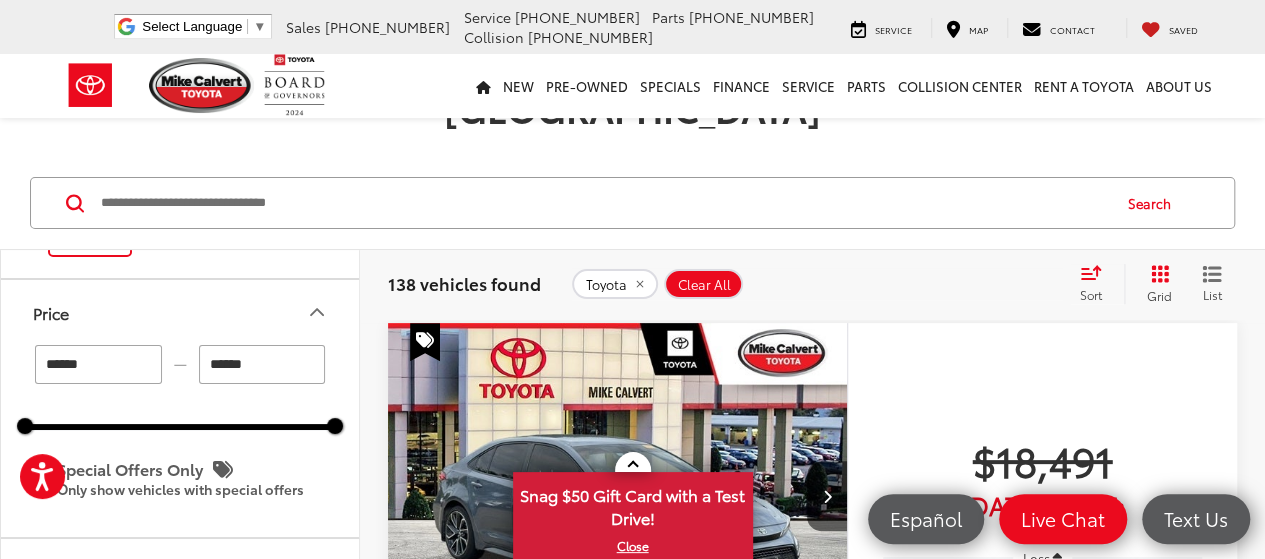 drag, startPoint x: 262, startPoint y: 321, endPoint x: 210, endPoint y: 321, distance: 52 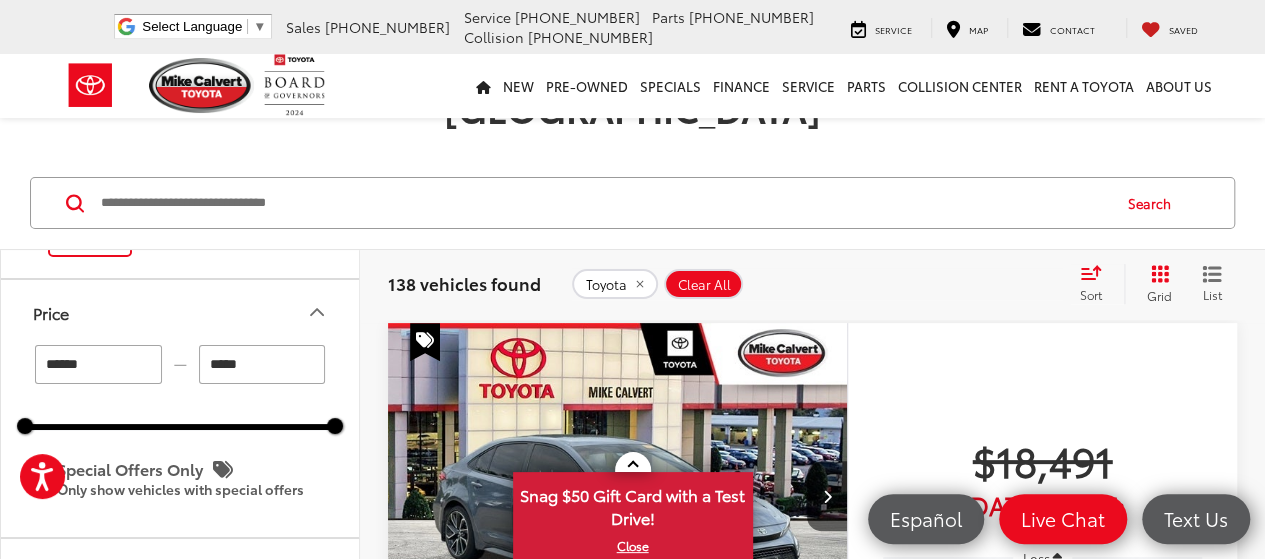 type on "******" 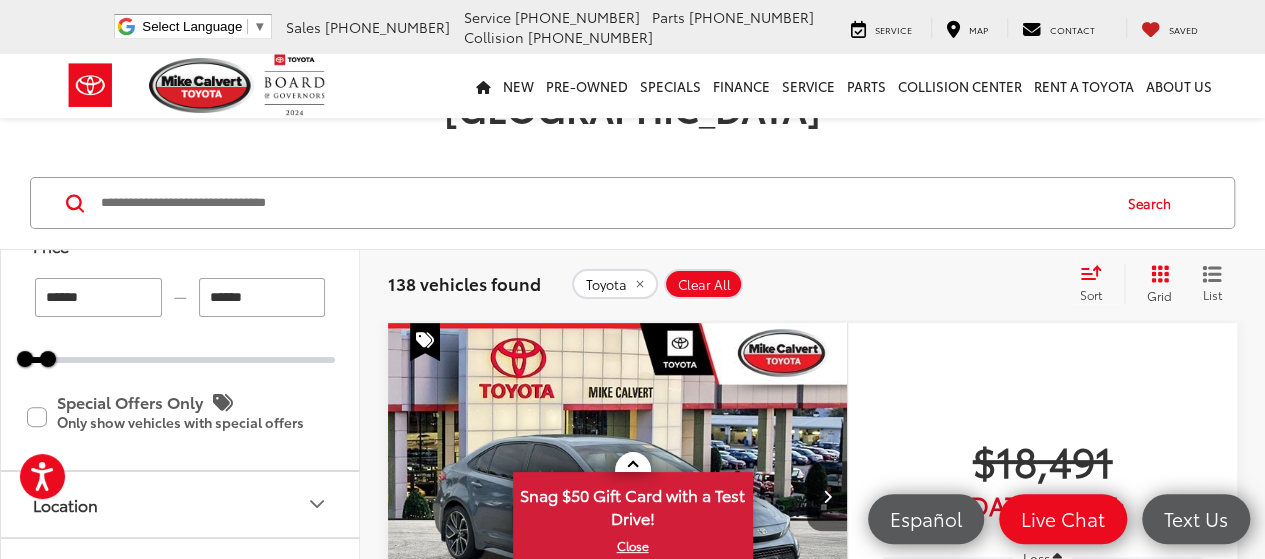 scroll, scrollTop: 168, scrollLeft: 0, axis: vertical 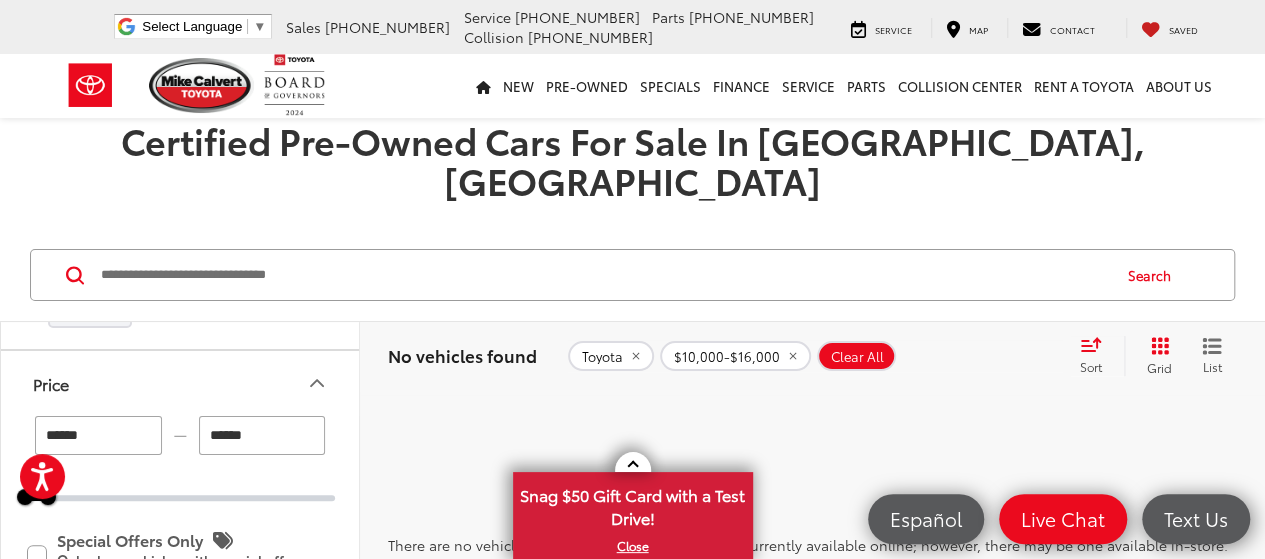 click at bounding box center [604, 275] 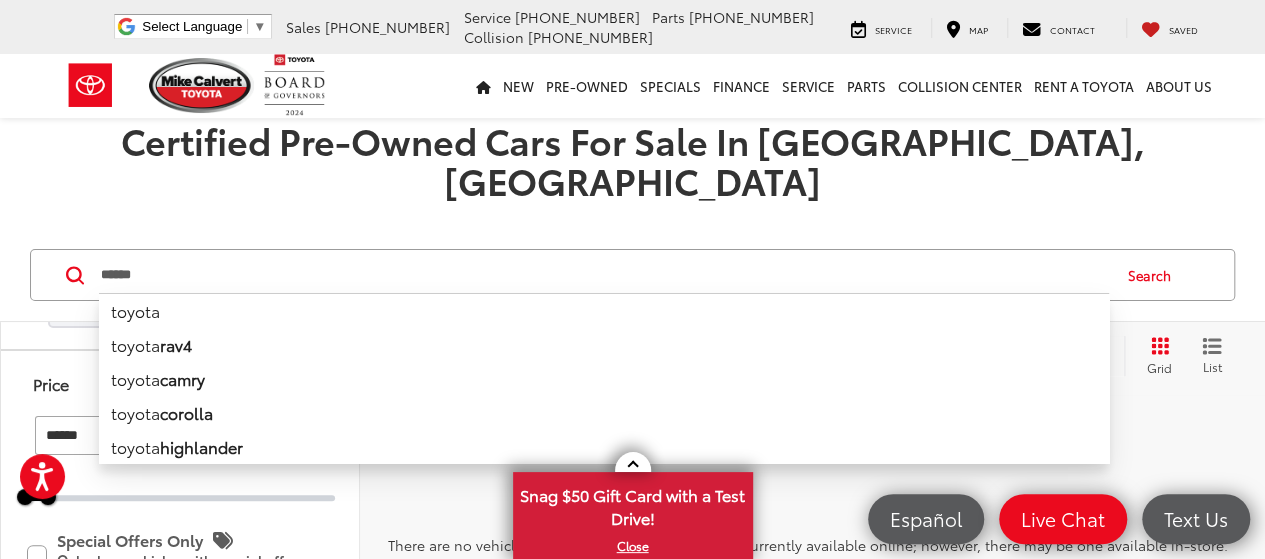 type on "******" 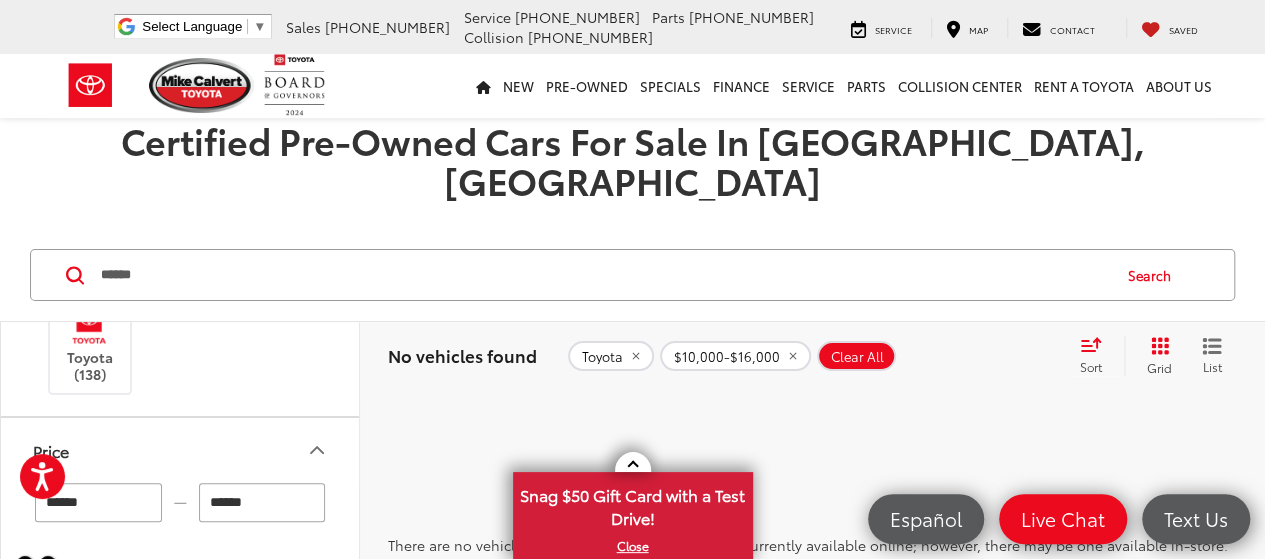 scroll, scrollTop: 234, scrollLeft: 0, axis: vertical 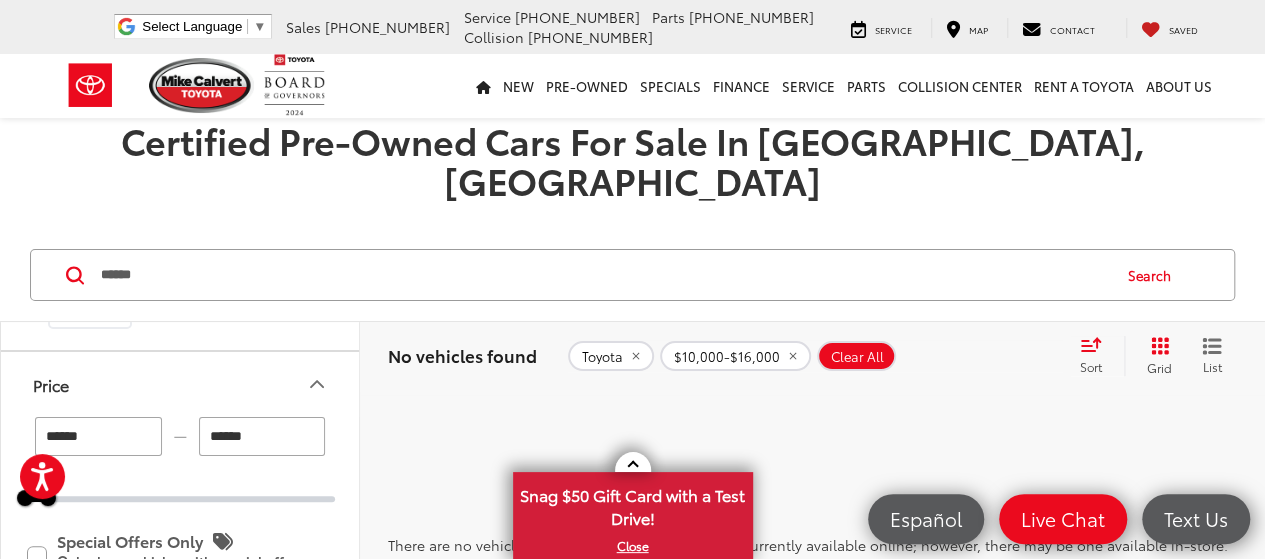 click on "Clear All" at bounding box center (857, 357) 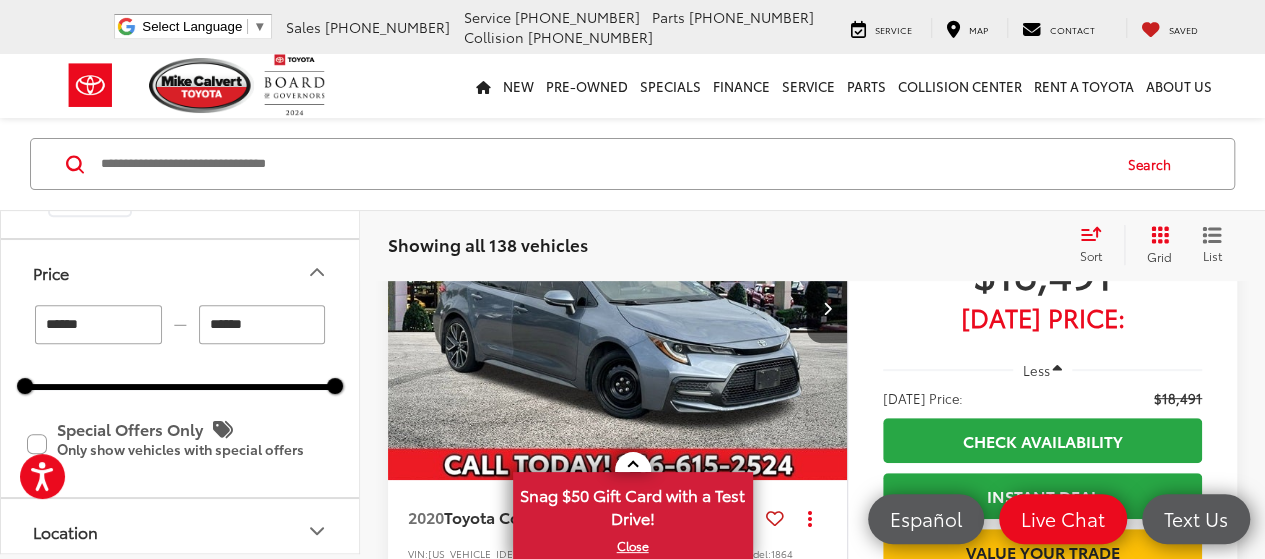 scroll, scrollTop: 101, scrollLeft: 0, axis: vertical 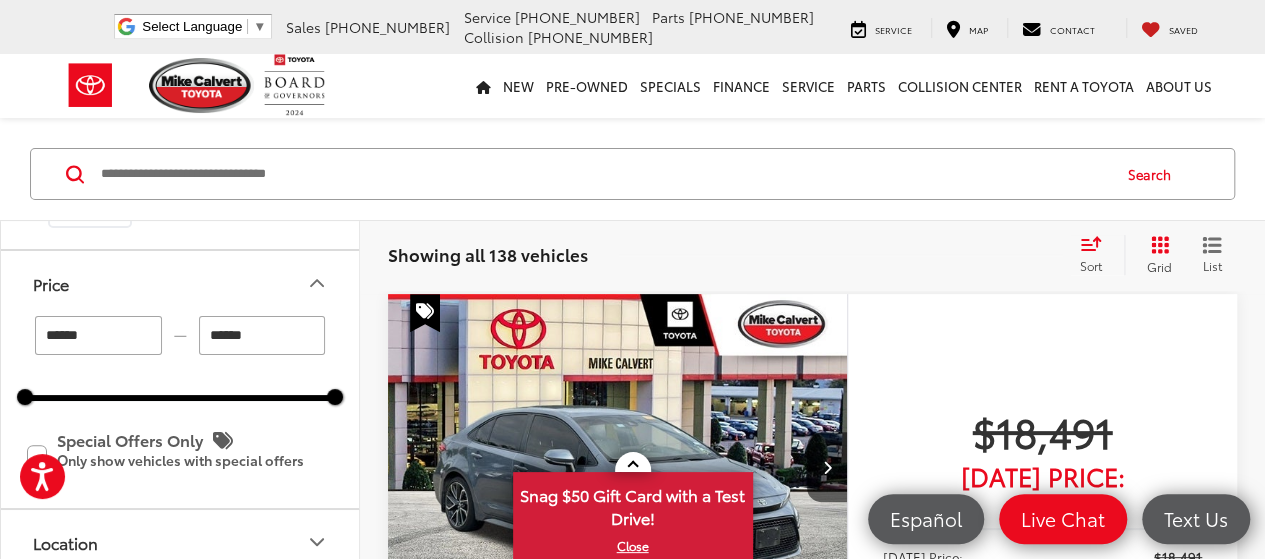 click on "Sort" at bounding box center (1097, 255) 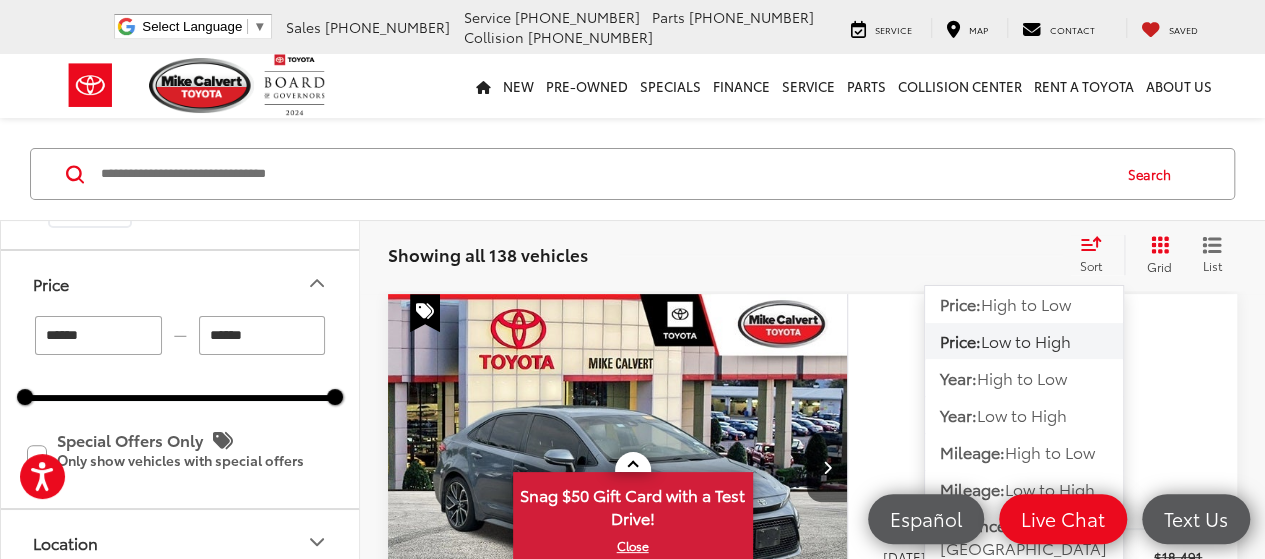 click on "Low to High" at bounding box center (1026, 340) 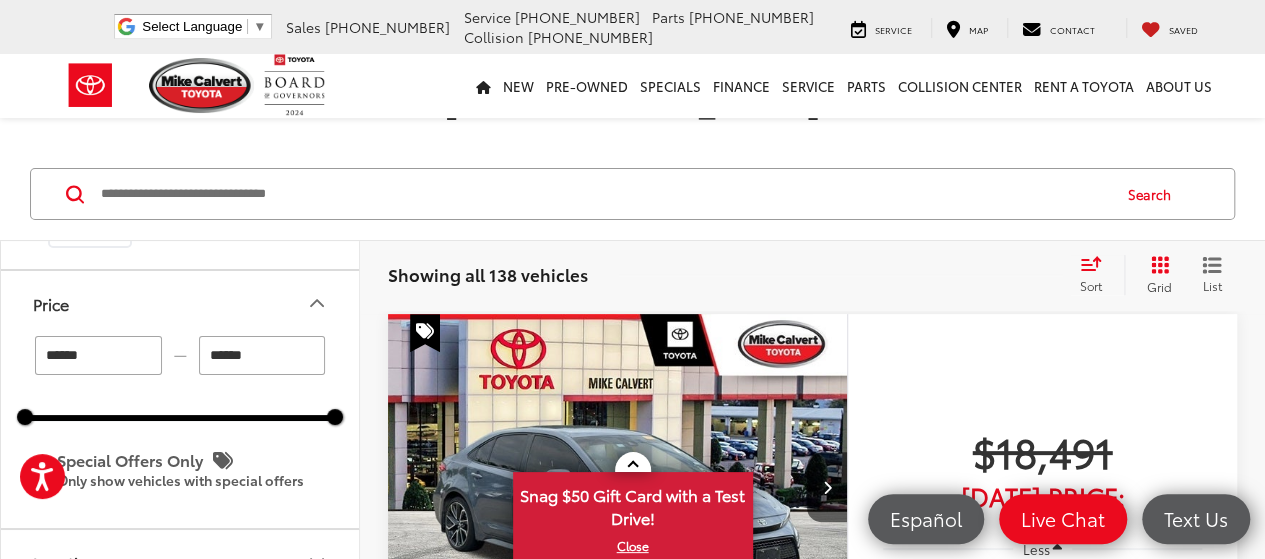 scroll, scrollTop: 72, scrollLeft: 0, axis: vertical 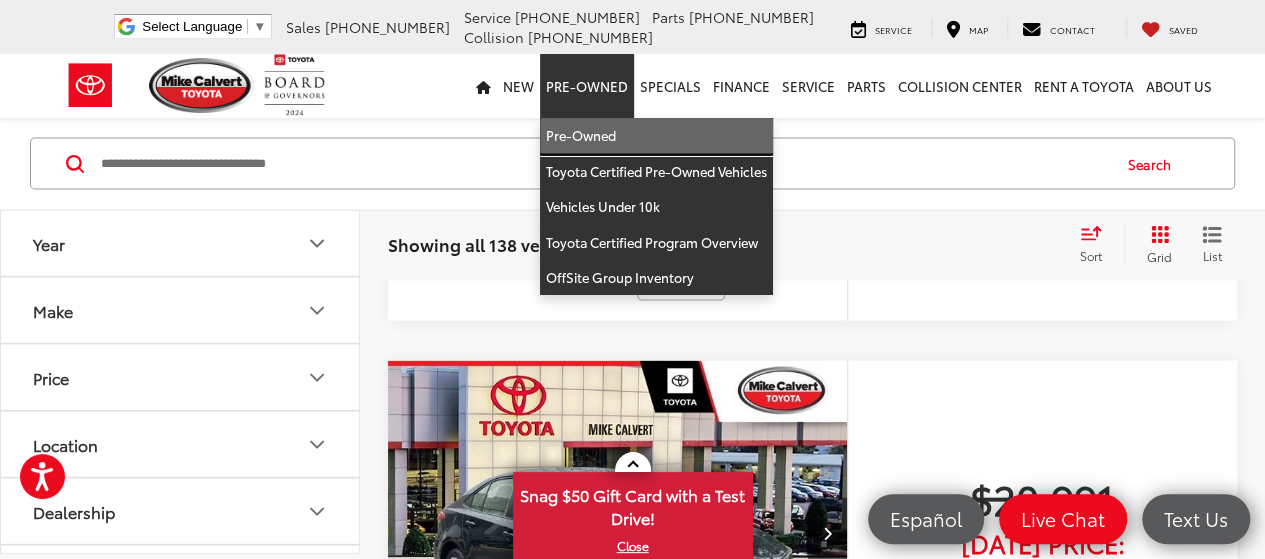 click on "Pre-Owned" at bounding box center (656, 136) 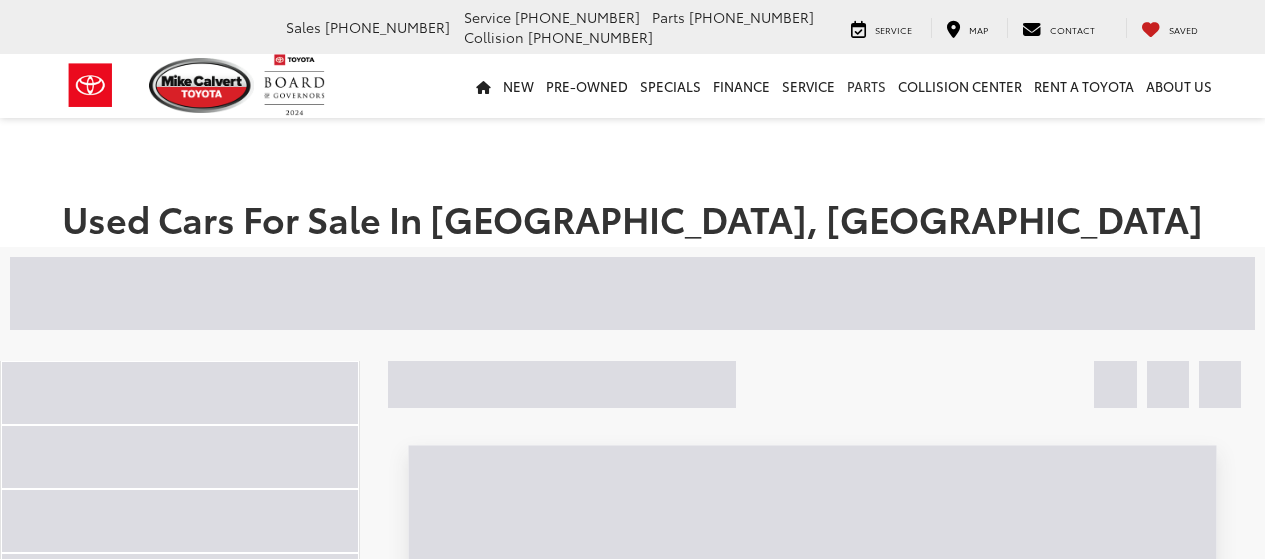 scroll, scrollTop: 0, scrollLeft: 0, axis: both 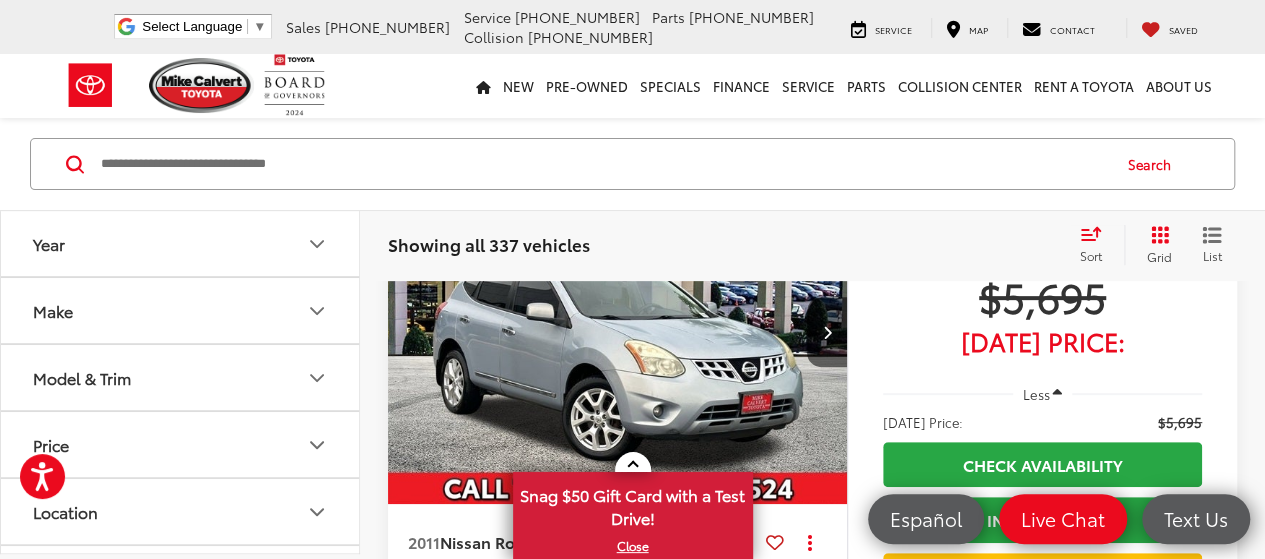 click 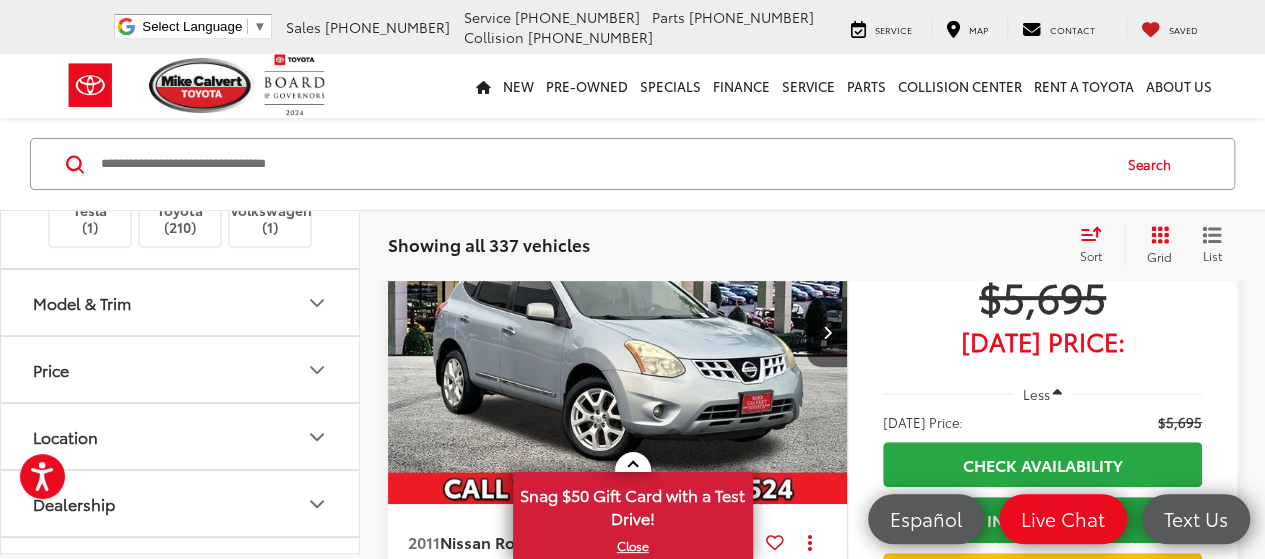 scroll, scrollTop: 807, scrollLeft: 0, axis: vertical 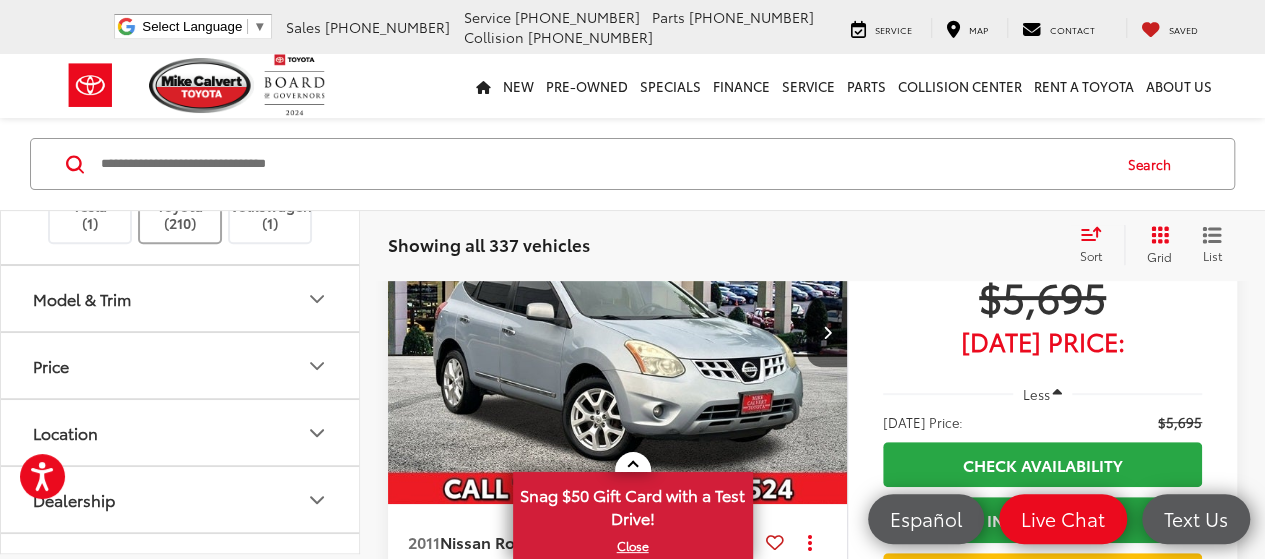 click on "Toyota   (210)" at bounding box center (180, 215) 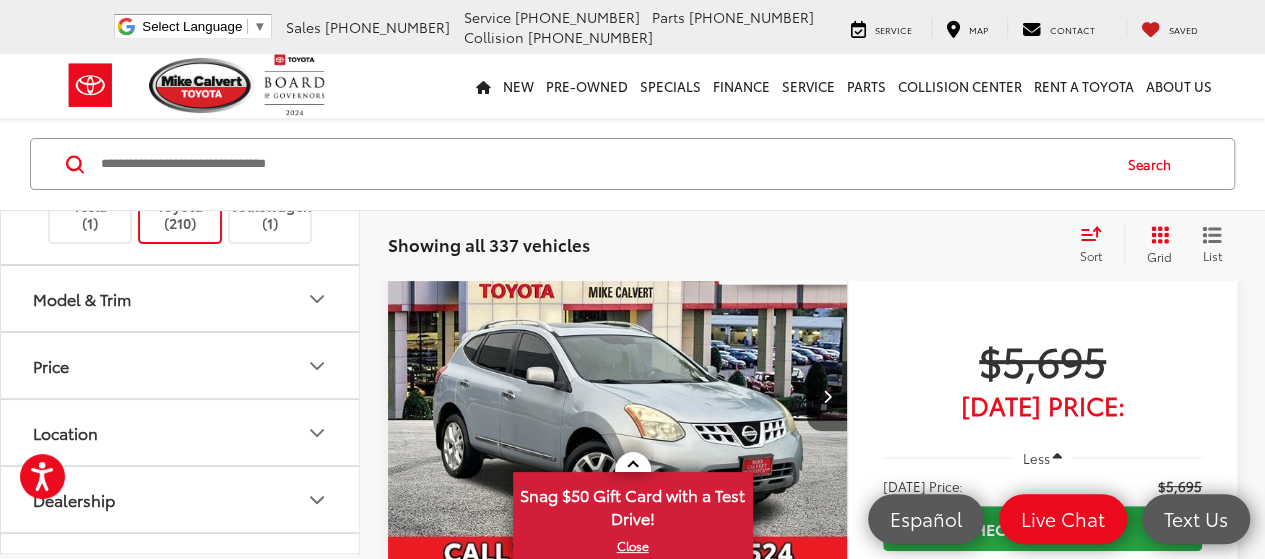 scroll, scrollTop: 129, scrollLeft: 0, axis: vertical 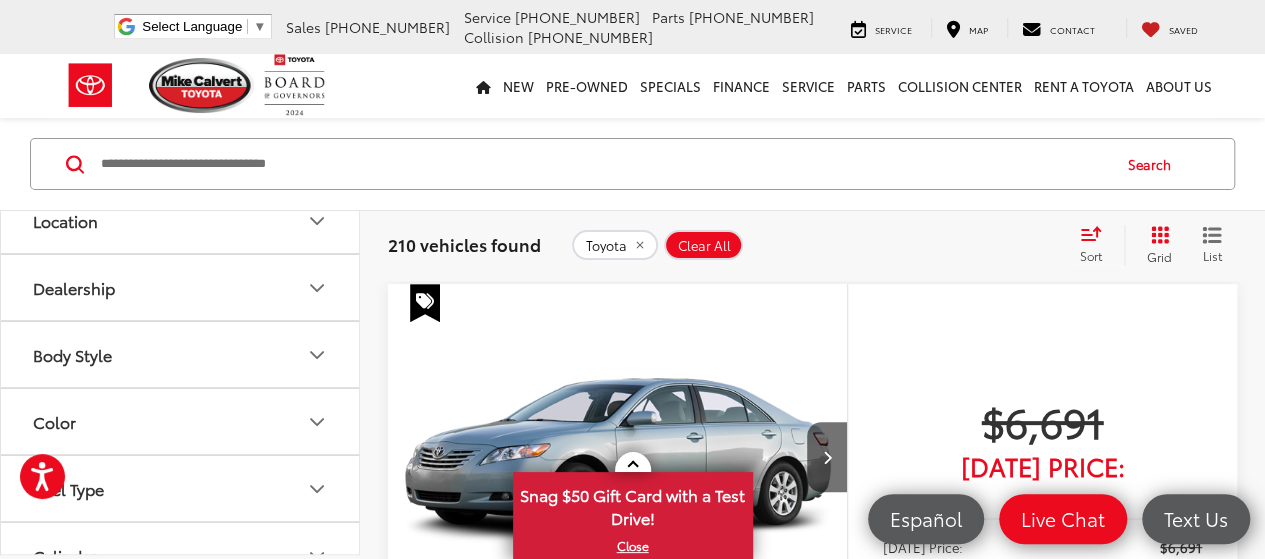 click 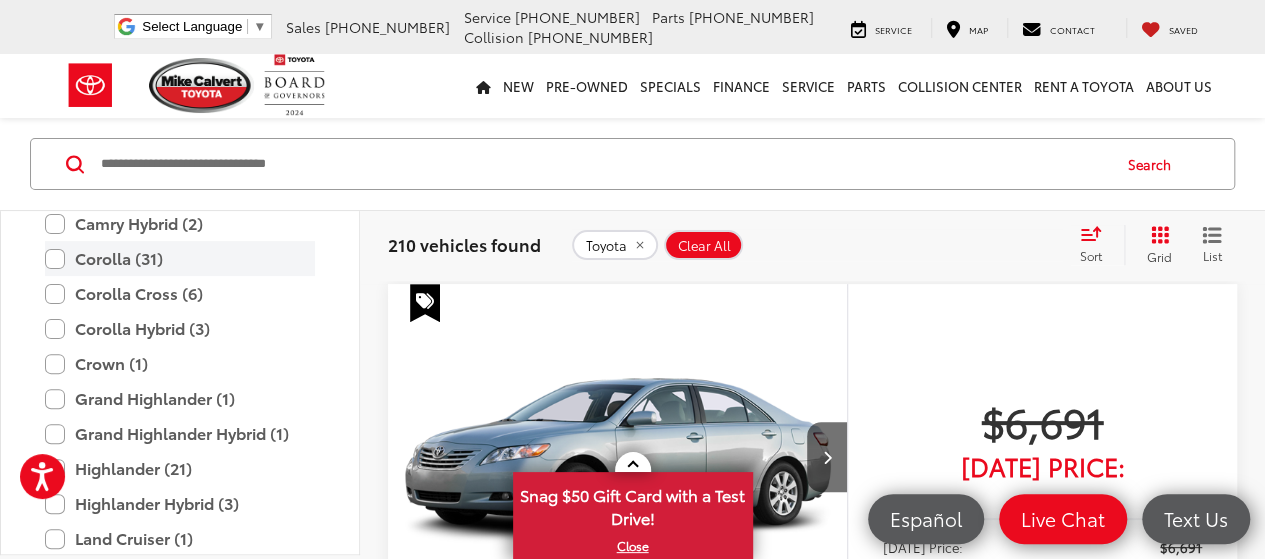 click on "Corolla (31)" at bounding box center (180, 258) 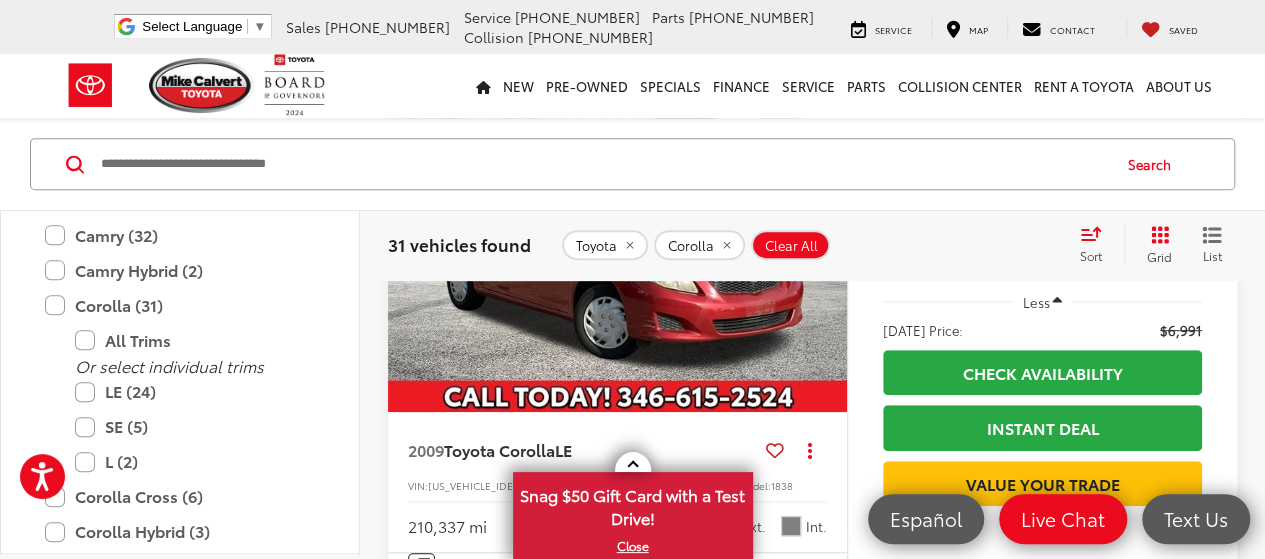 scroll, scrollTop: 309, scrollLeft: 0, axis: vertical 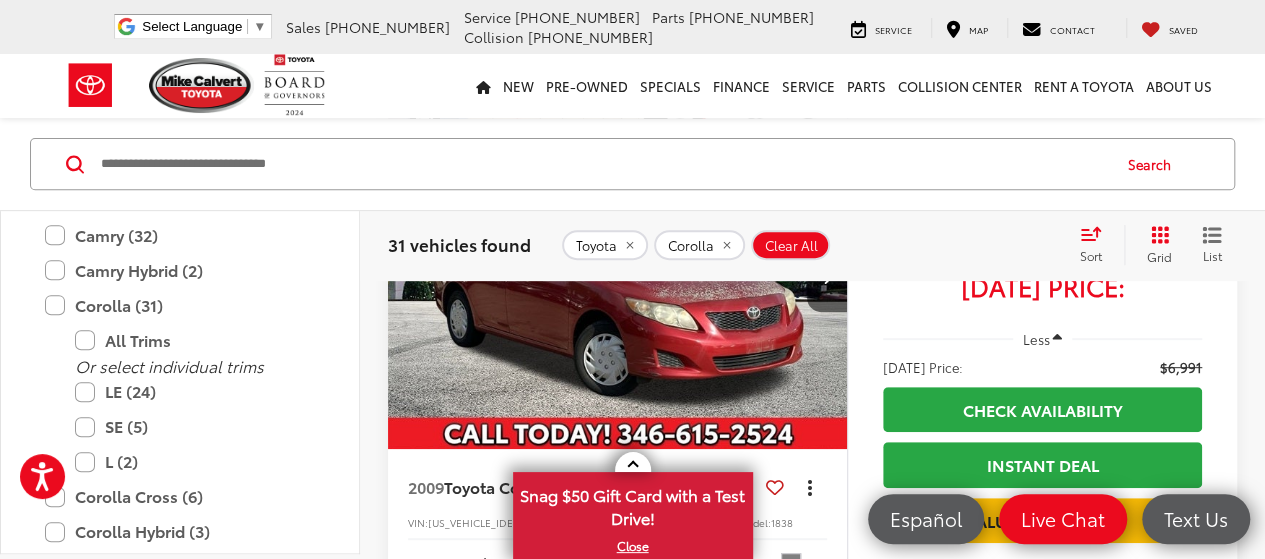 click at bounding box center [809, 486] 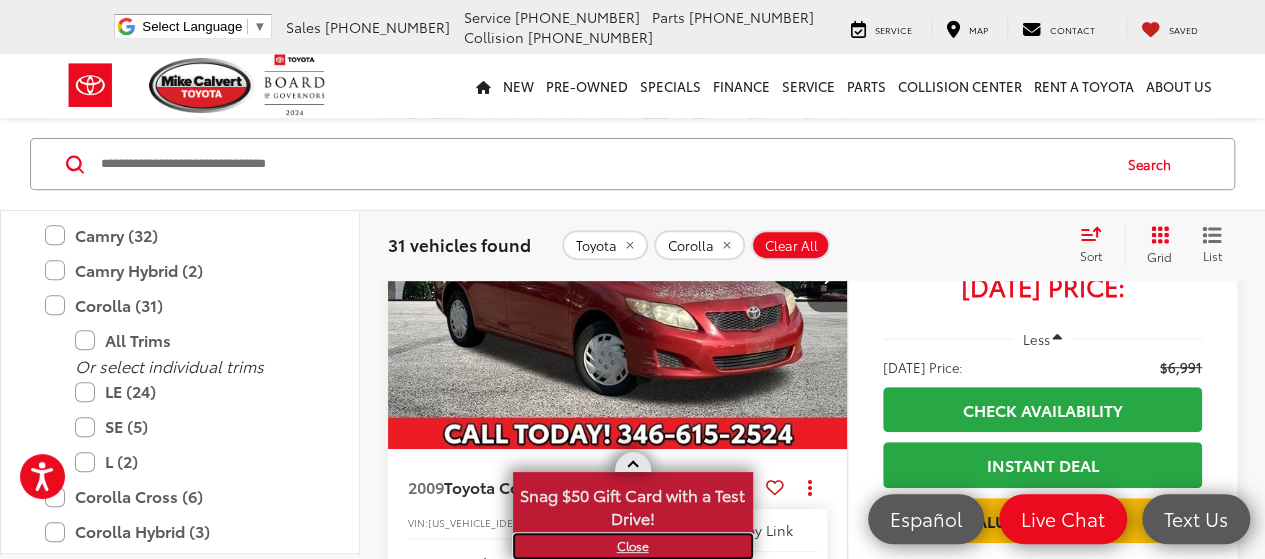 click on "X" at bounding box center [633, 546] 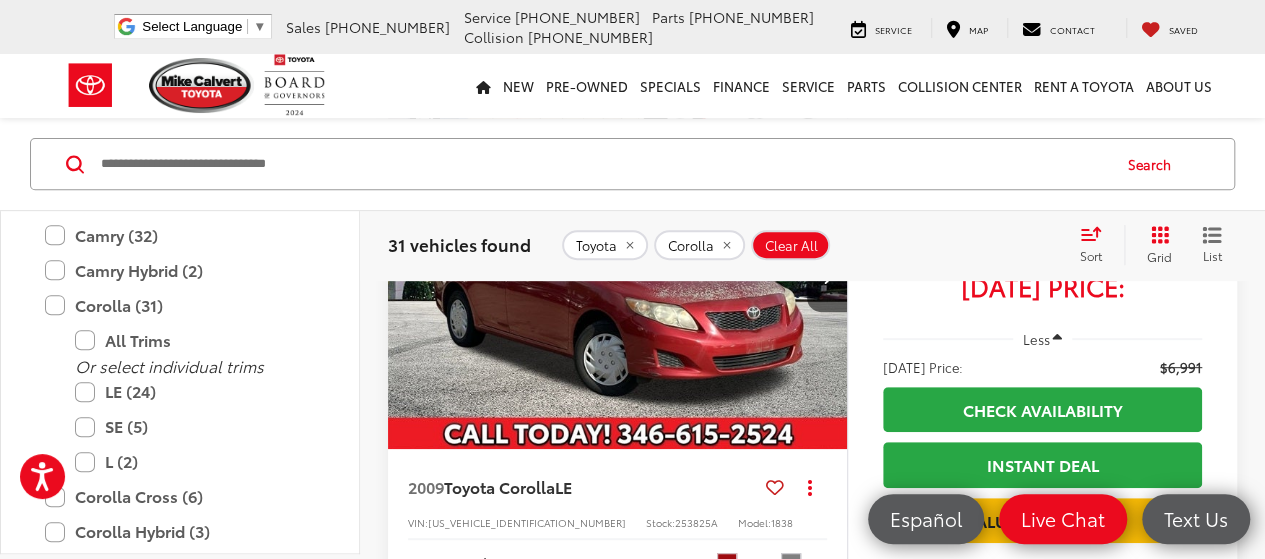click on "Sort" at bounding box center [1091, 255] 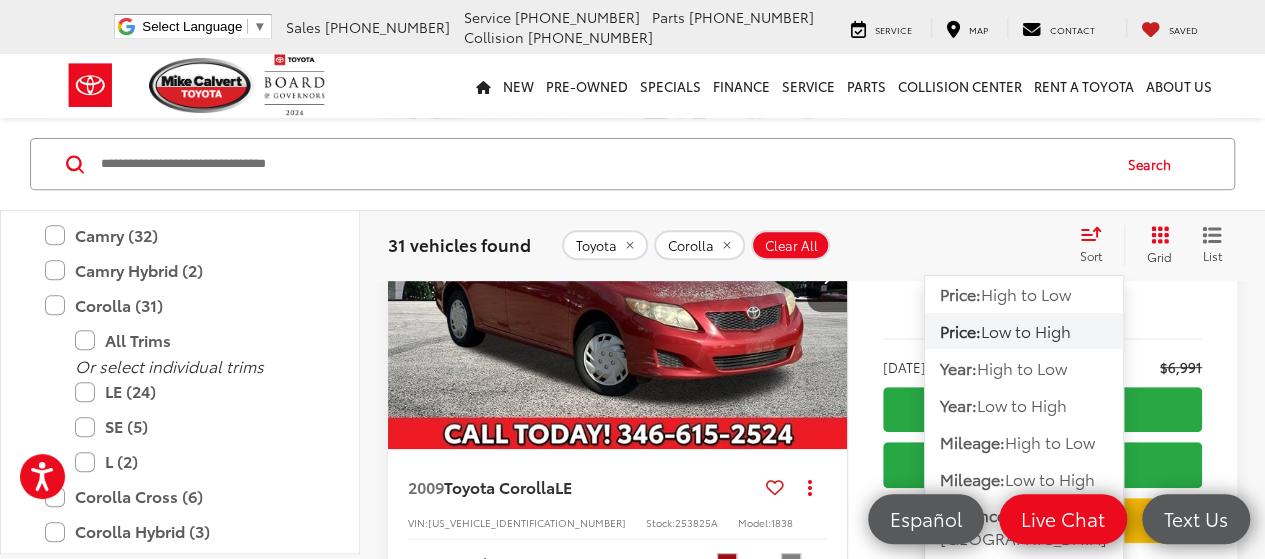 click on "Low to High" at bounding box center (1026, 330) 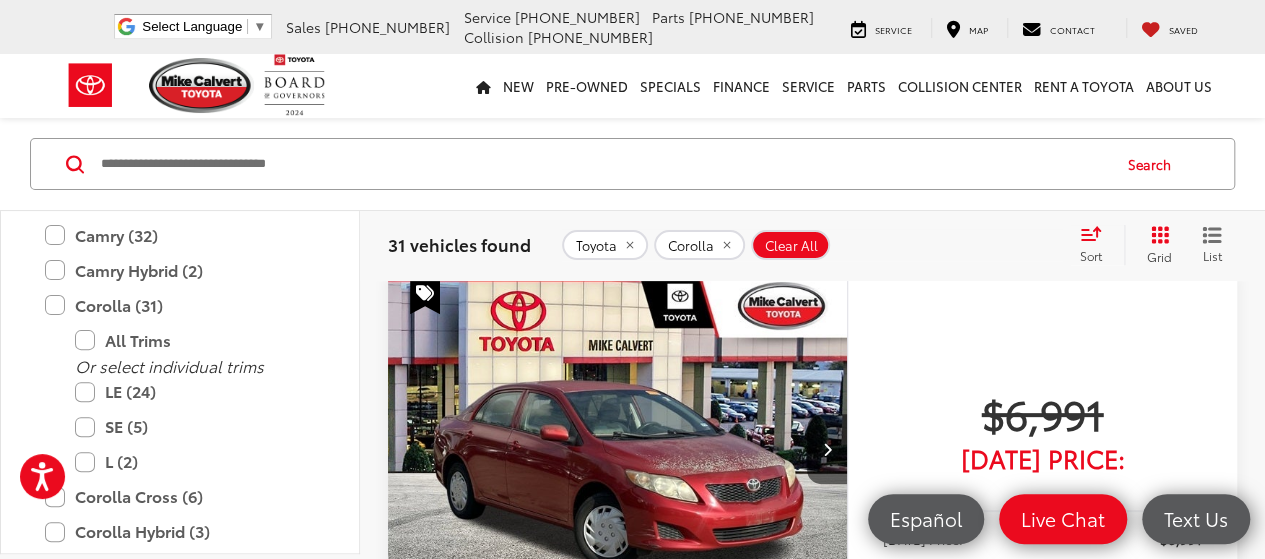 scroll, scrollTop: 129, scrollLeft: 0, axis: vertical 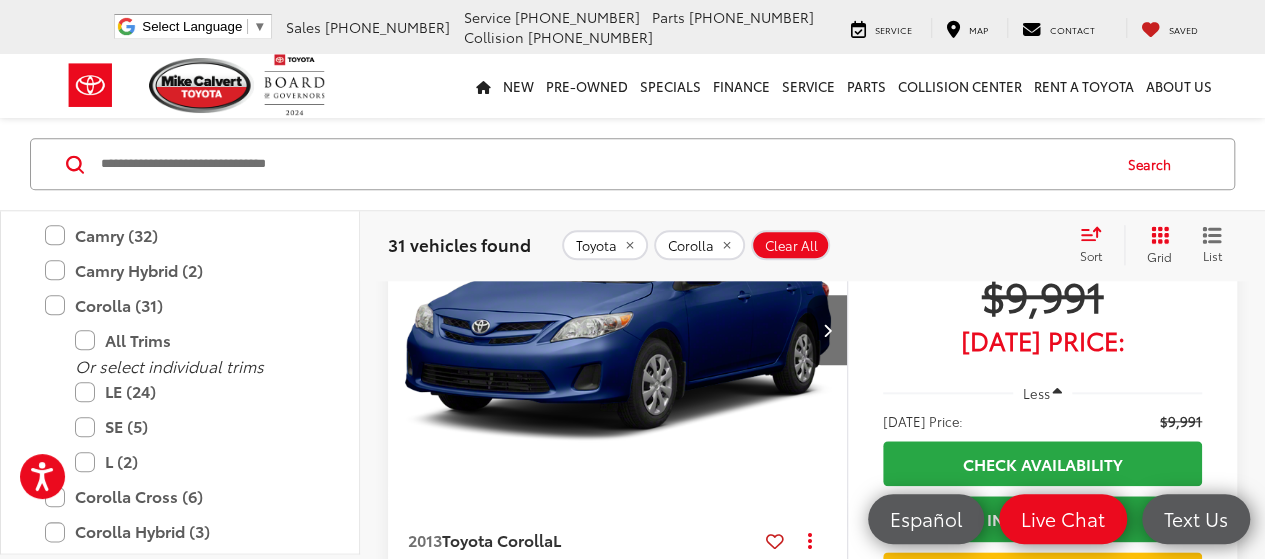 click at bounding box center [618, 331] 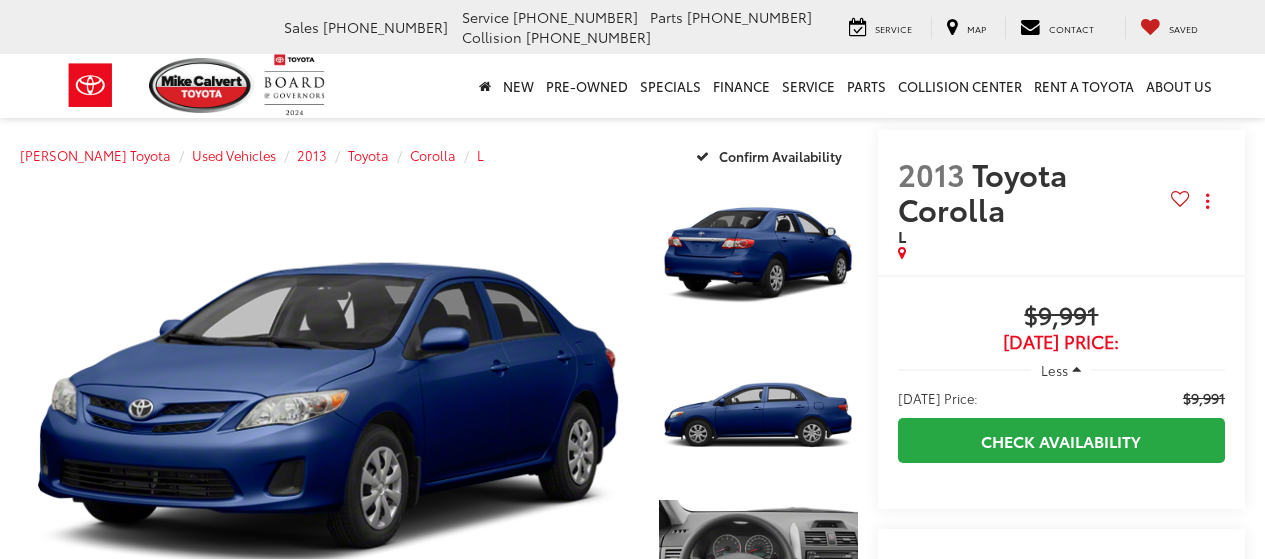 scroll, scrollTop: 0, scrollLeft: 0, axis: both 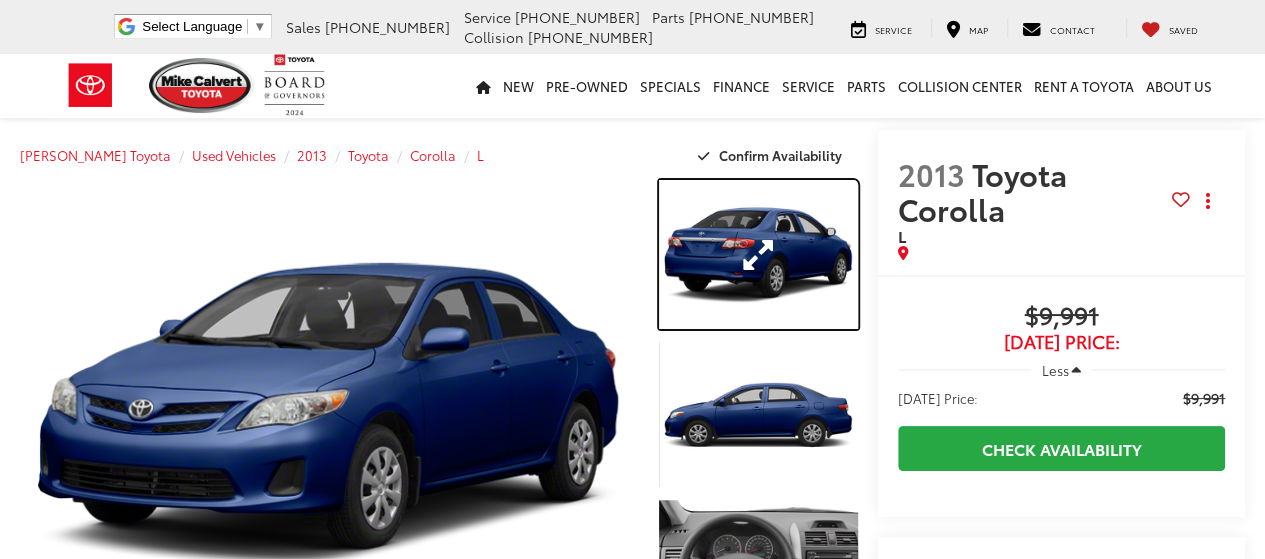 click at bounding box center (758, 254) 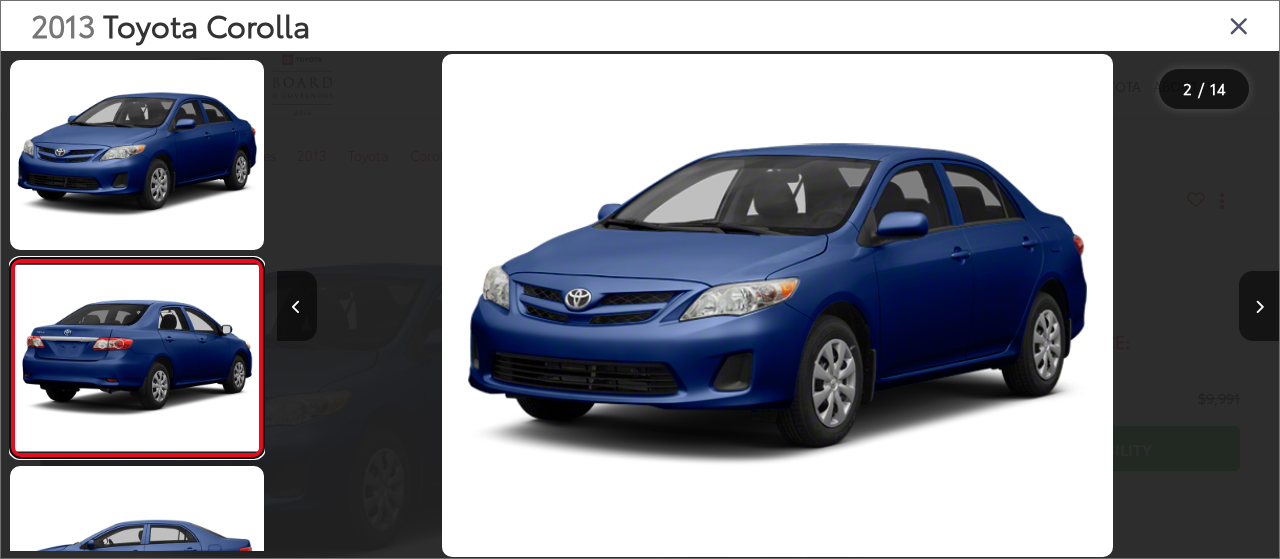 scroll, scrollTop: 0, scrollLeft: 48, axis: horizontal 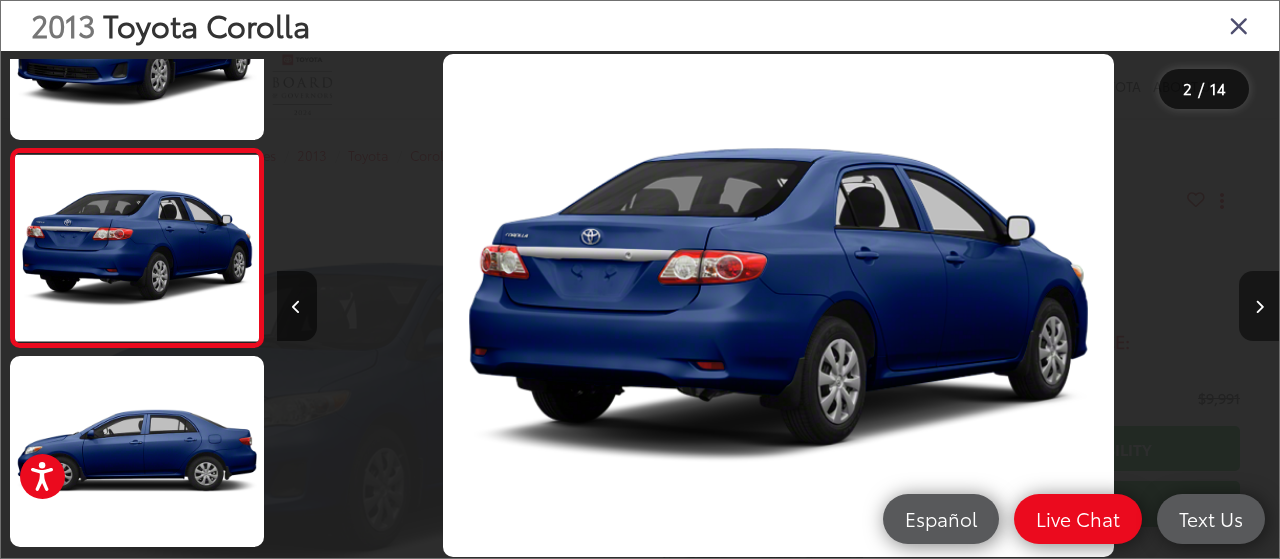 click at bounding box center (1259, 306) 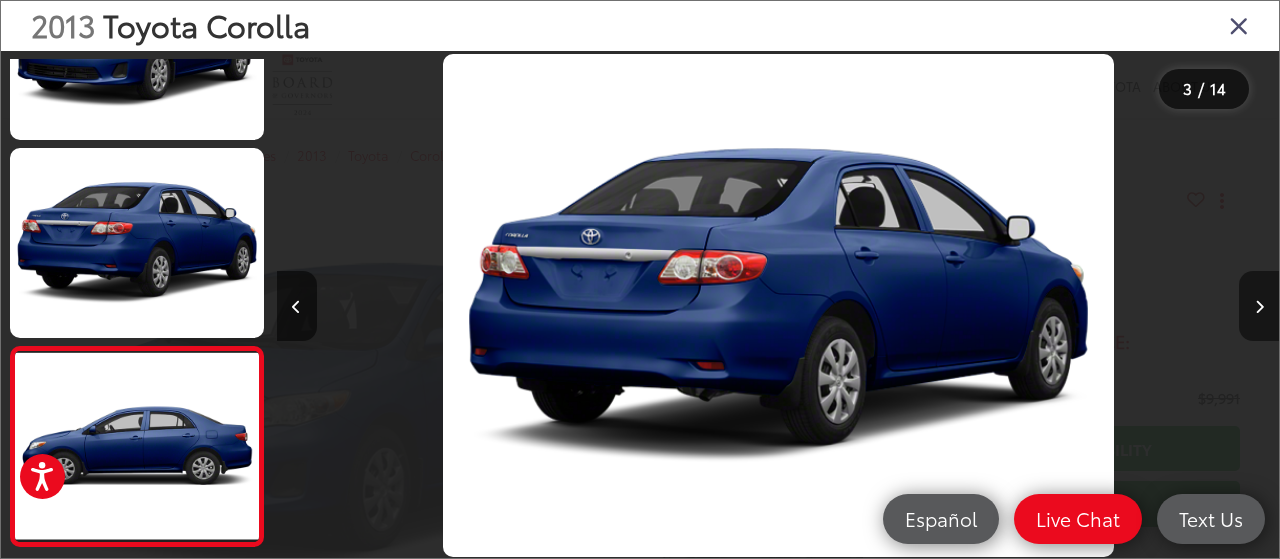 scroll, scrollTop: 0, scrollLeft: 1276, axis: horizontal 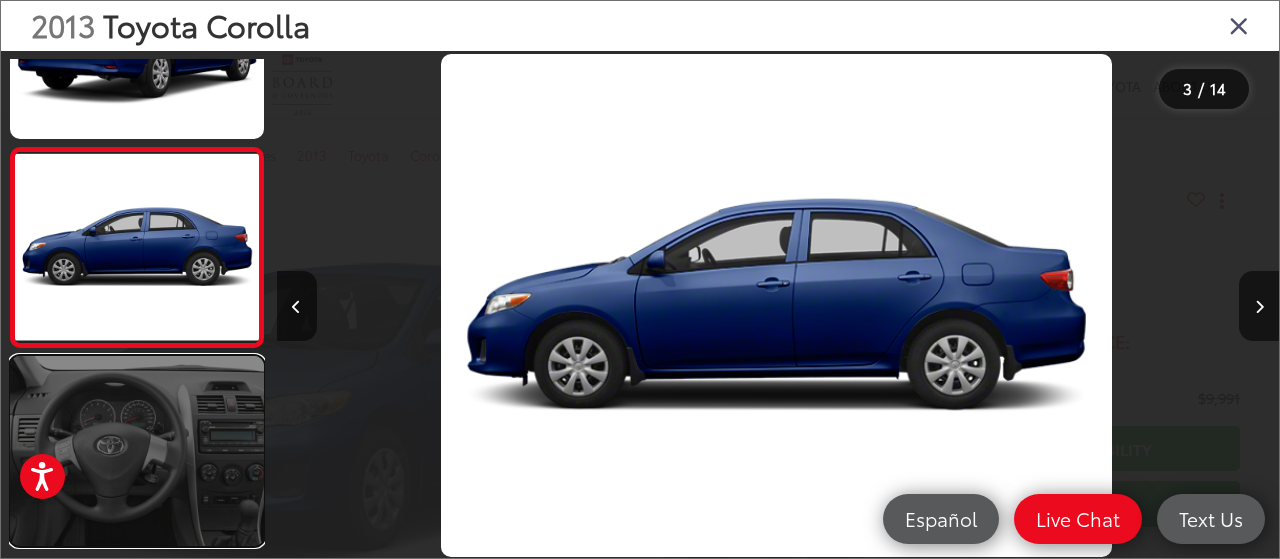 click at bounding box center (137, 451) 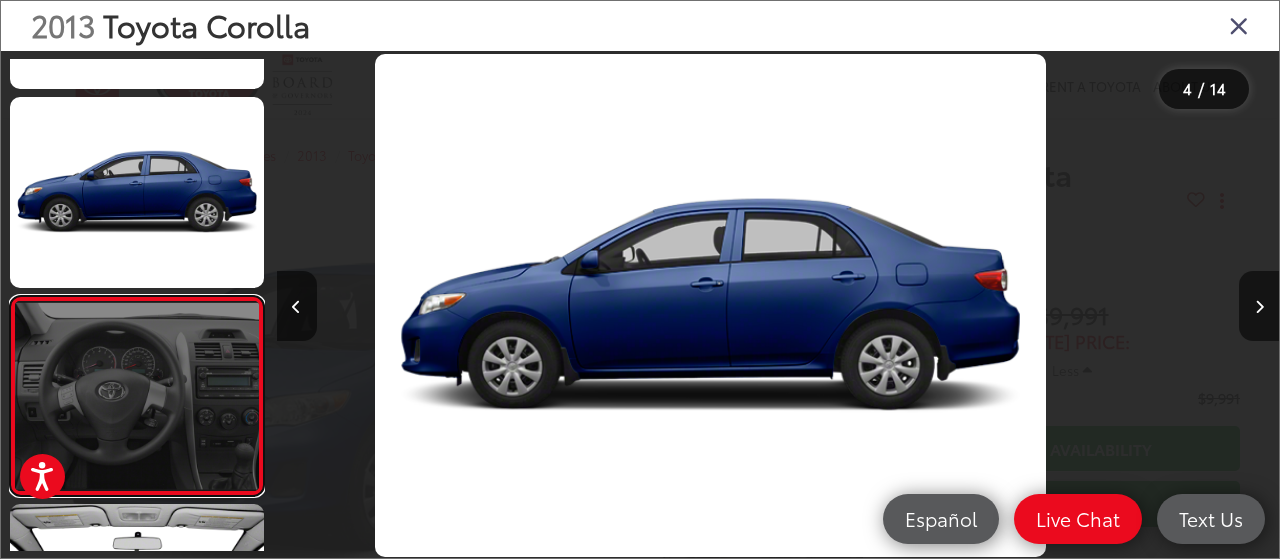 scroll, scrollTop: 507, scrollLeft: 0, axis: vertical 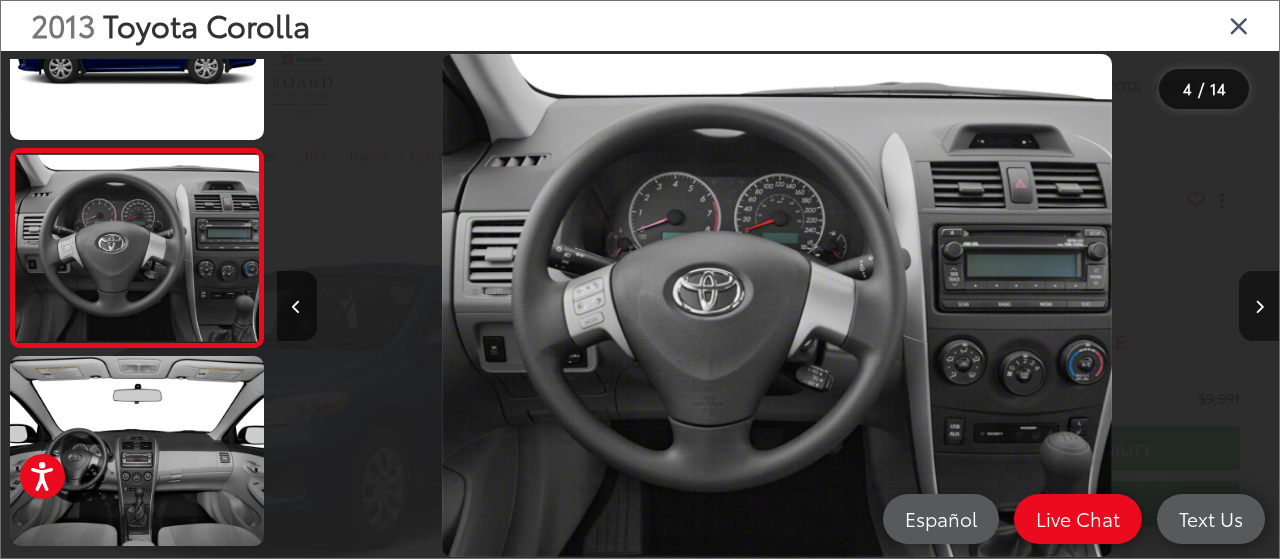 click at bounding box center [1259, 307] 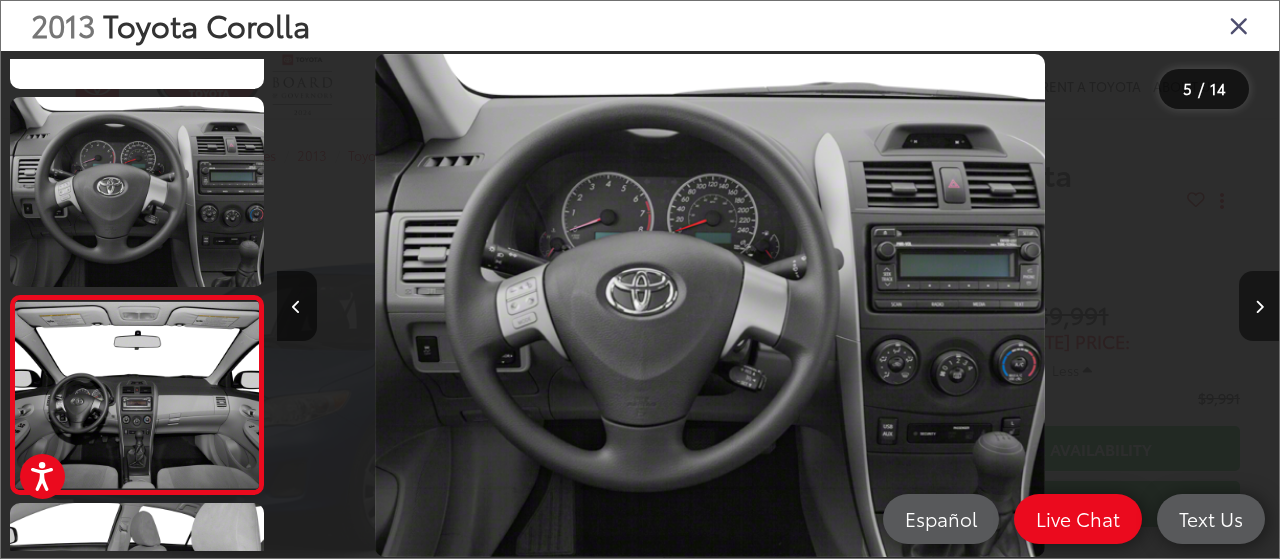 scroll, scrollTop: 681, scrollLeft: 0, axis: vertical 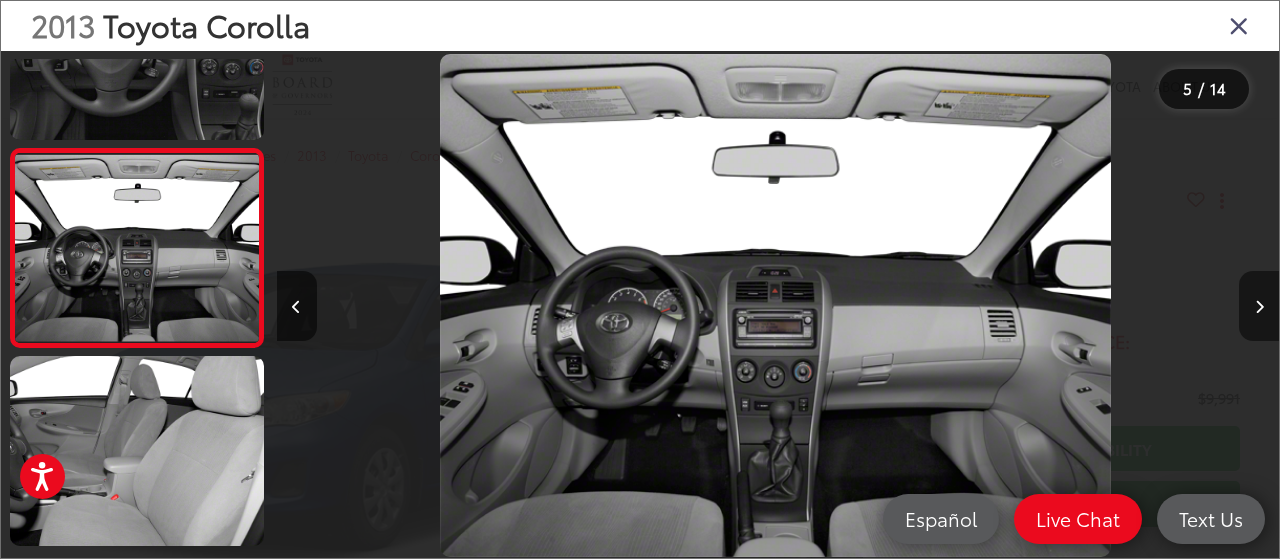 click at bounding box center [1259, 307] 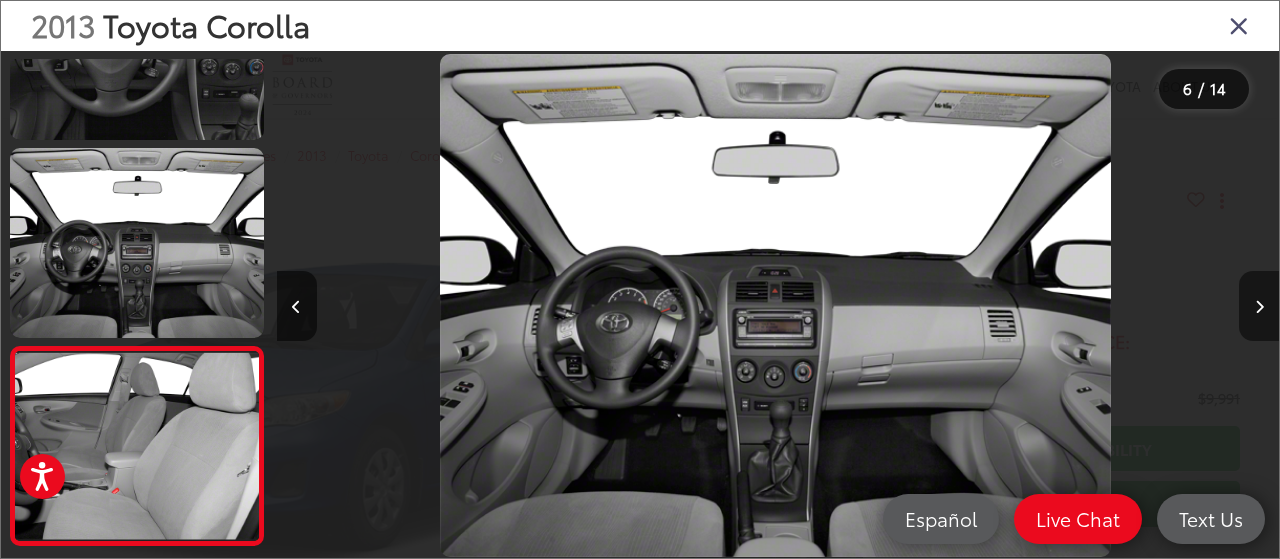 scroll, scrollTop: 0, scrollLeft: 4285, axis: horizontal 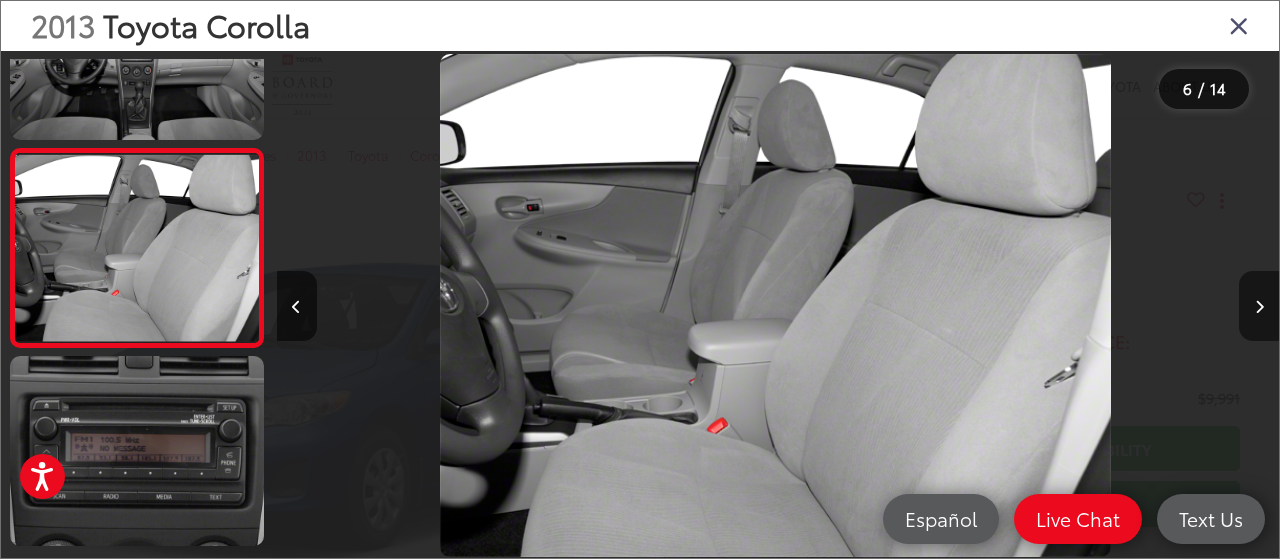 click at bounding box center (1259, 307) 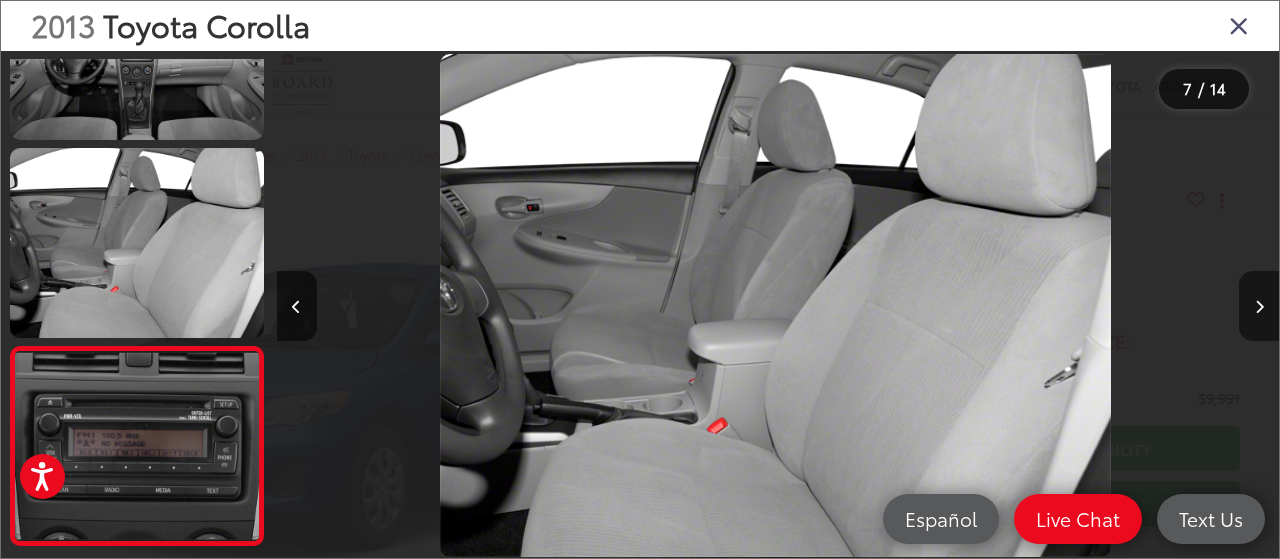 scroll, scrollTop: 0, scrollLeft: 5214, axis: horizontal 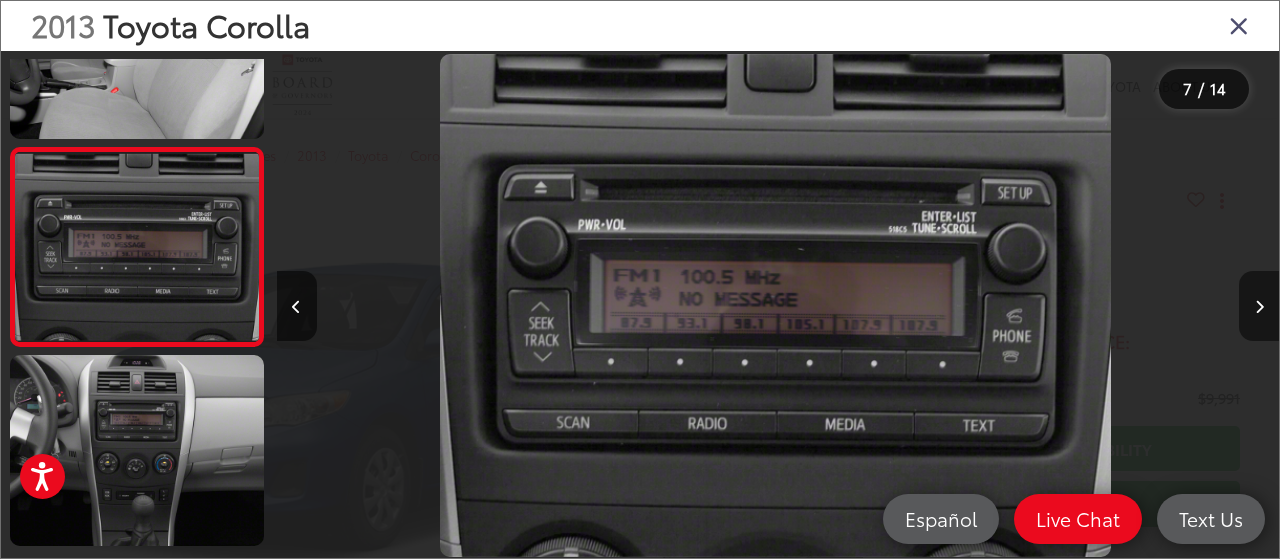 click at bounding box center (1259, 307) 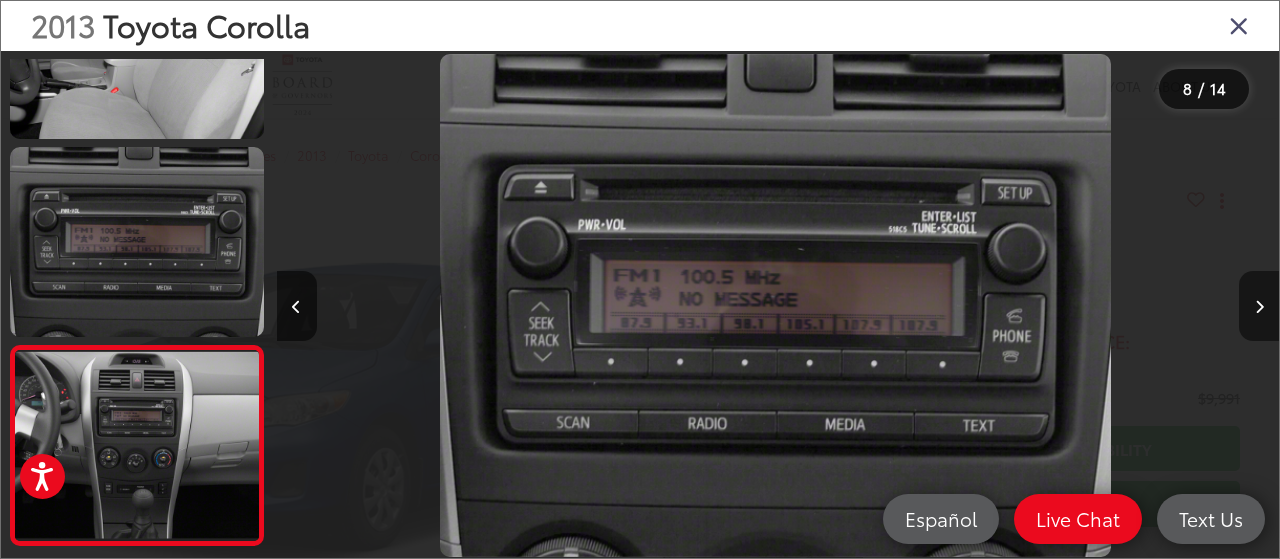 scroll, scrollTop: 0, scrollLeft: 6289, axis: horizontal 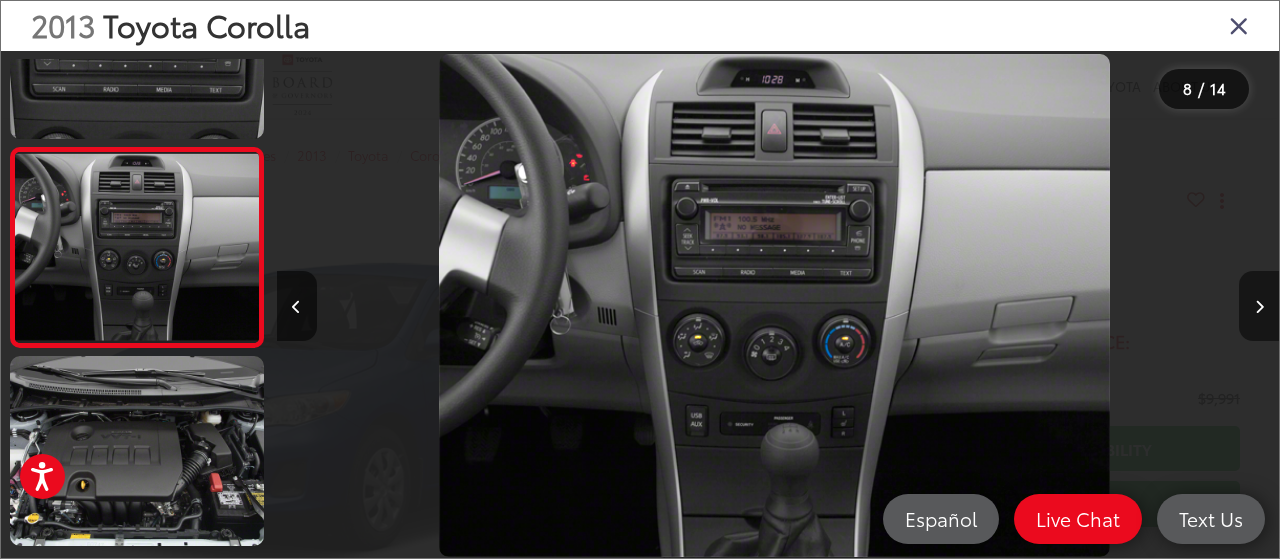 click at bounding box center (1259, 307) 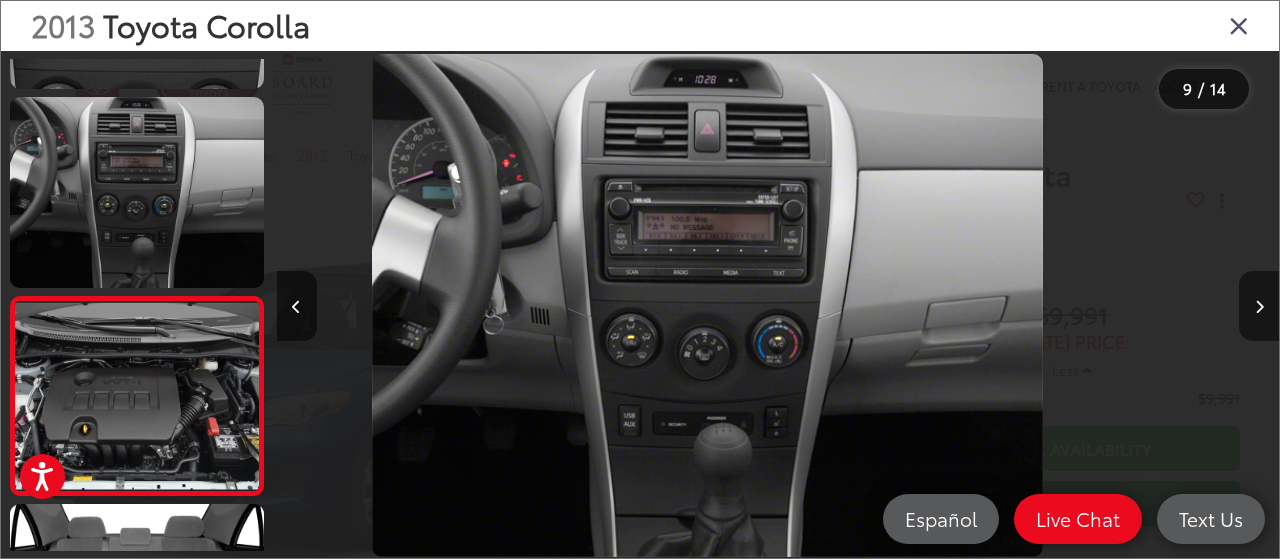 scroll, scrollTop: 1473, scrollLeft: 0, axis: vertical 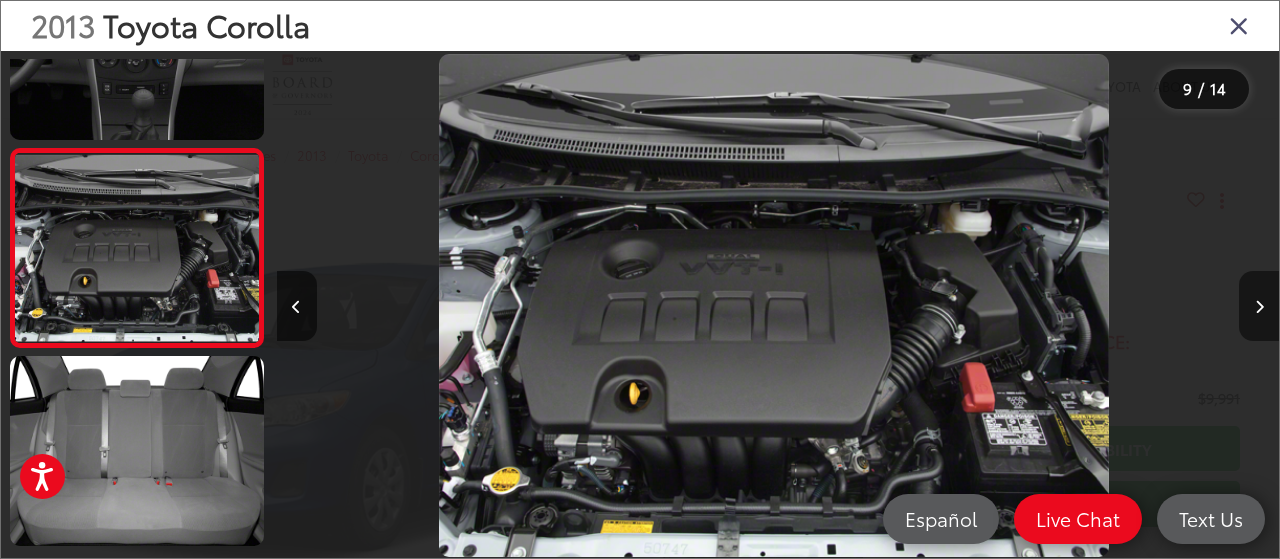 click at bounding box center (1259, 307) 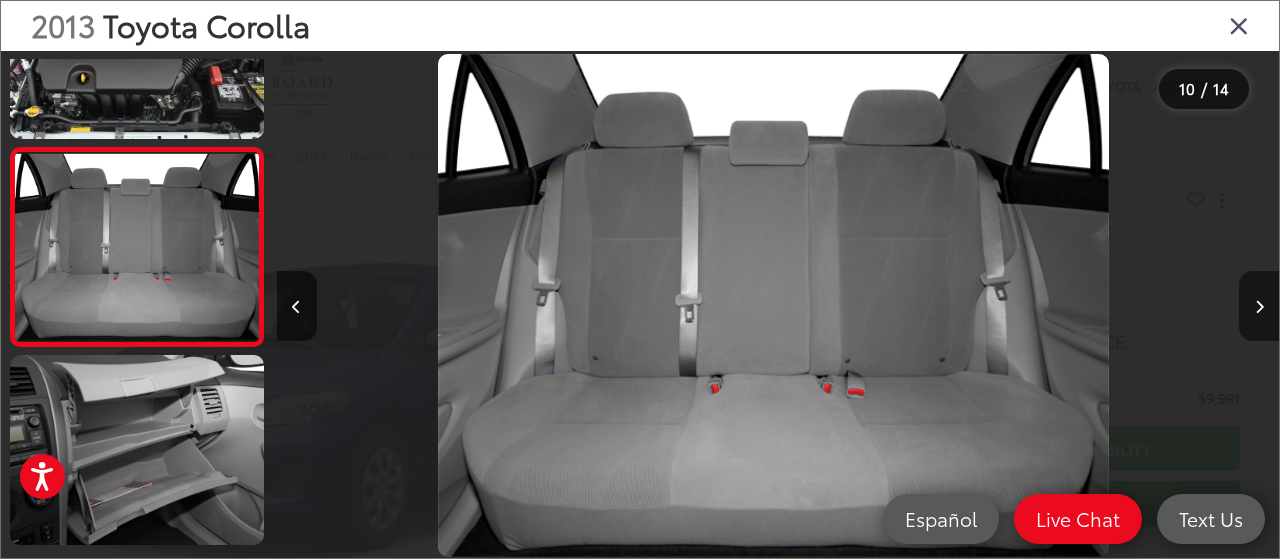 click at bounding box center (1259, 307) 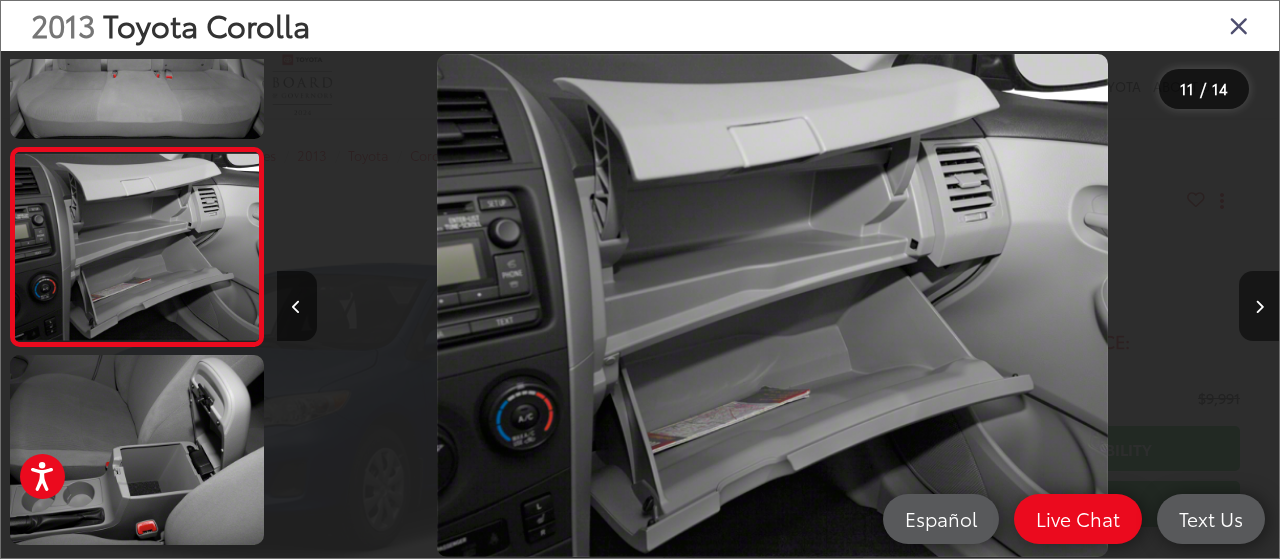 click at bounding box center (1259, 307) 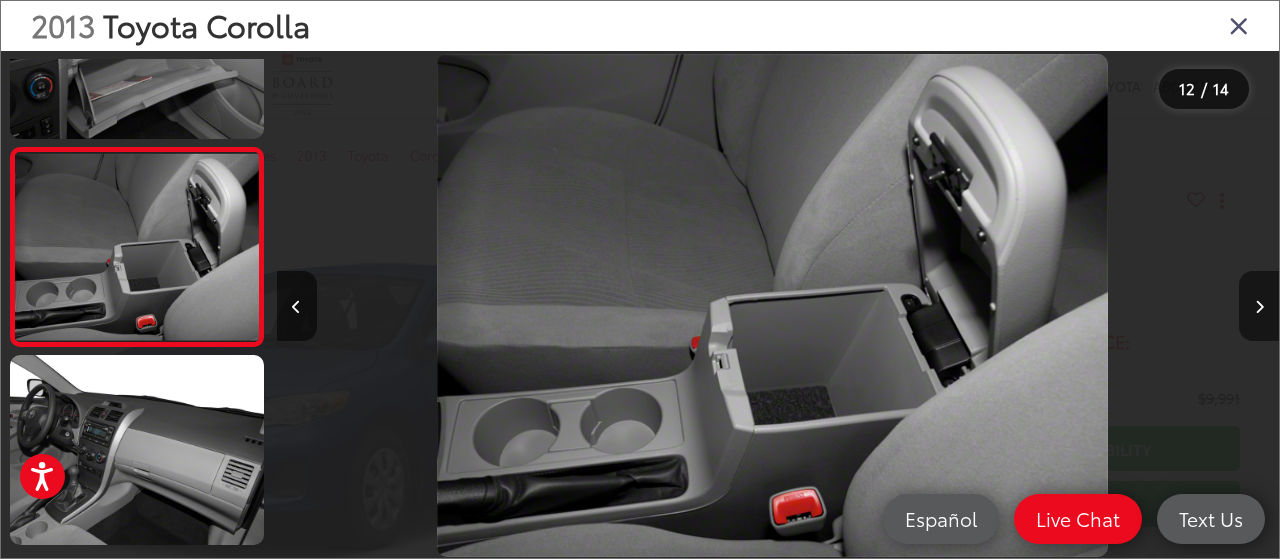 click at bounding box center (1259, 307) 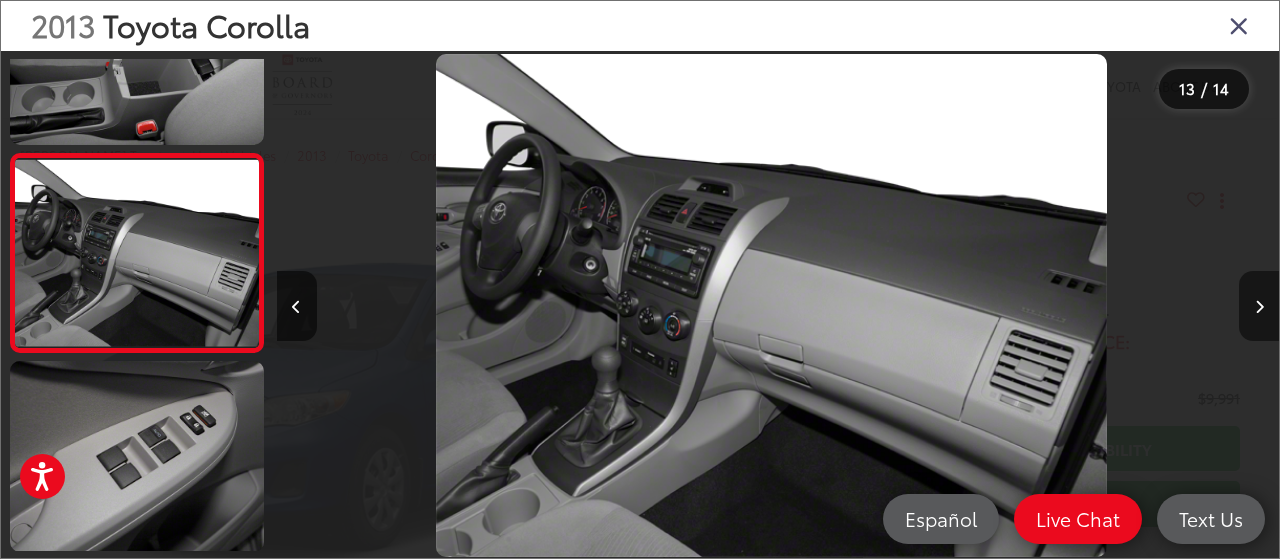 click at bounding box center (1259, 307) 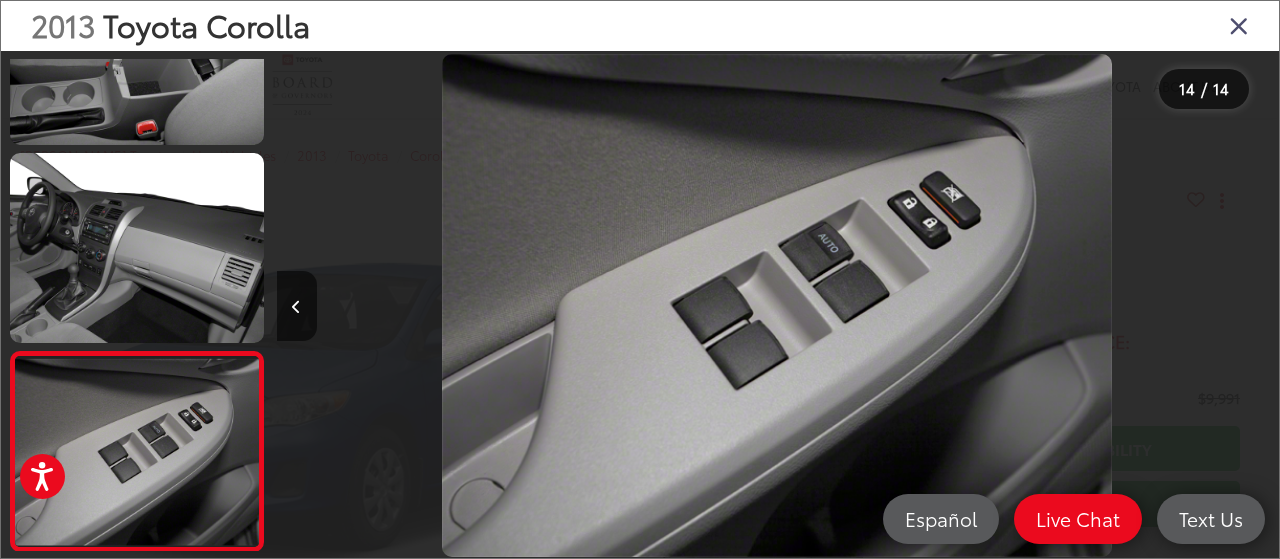 click at bounding box center [1153, 305] 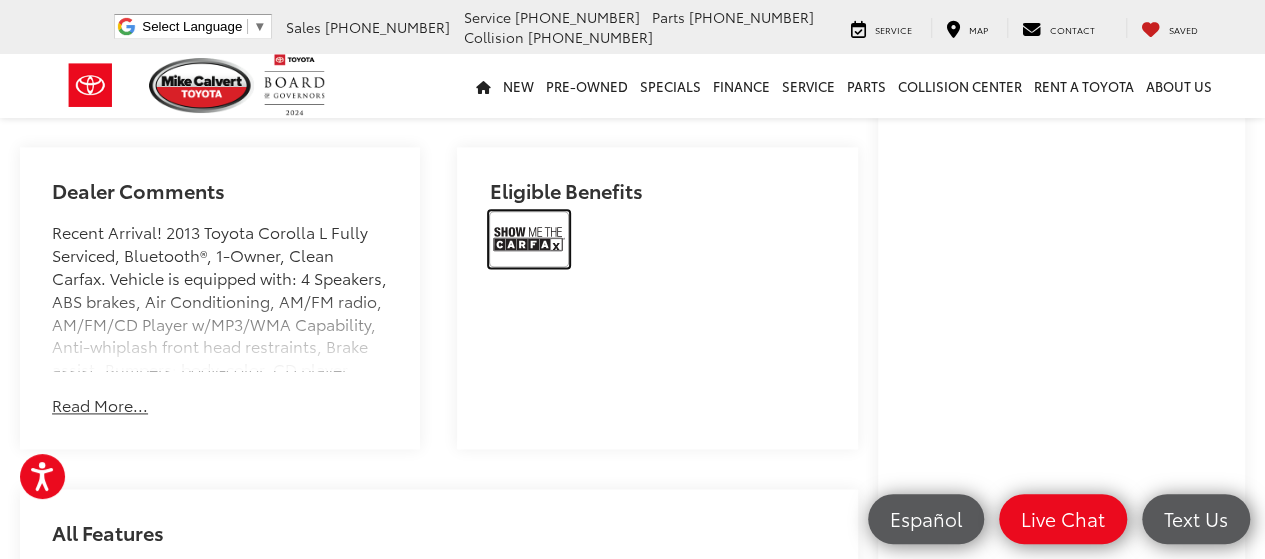click at bounding box center [529, 239] 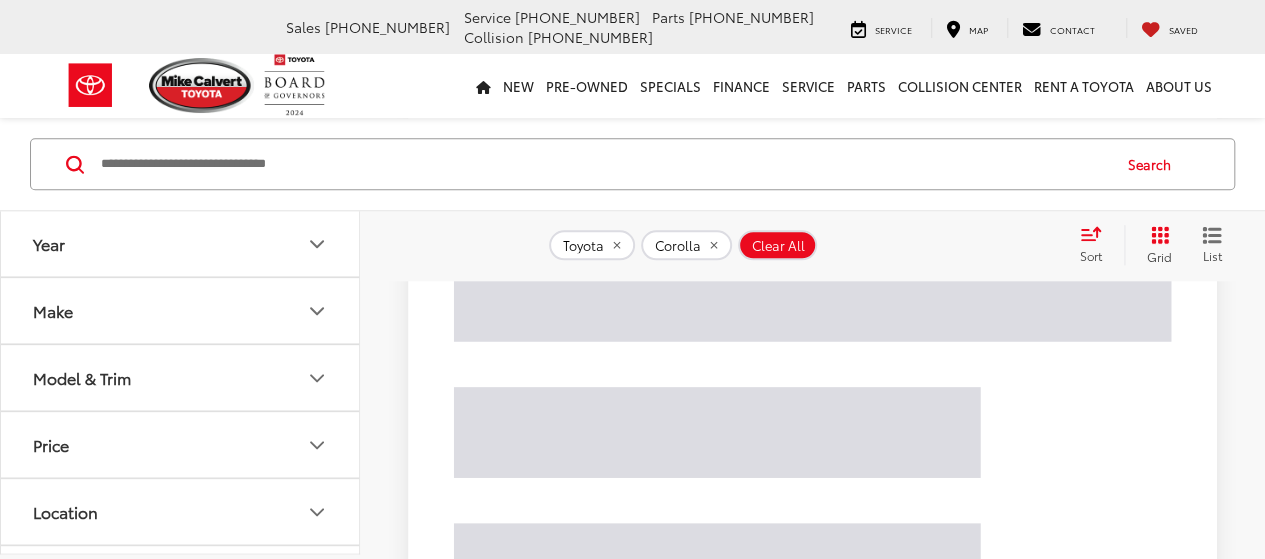 scroll, scrollTop: 878, scrollLeft: 0, axis: vertical 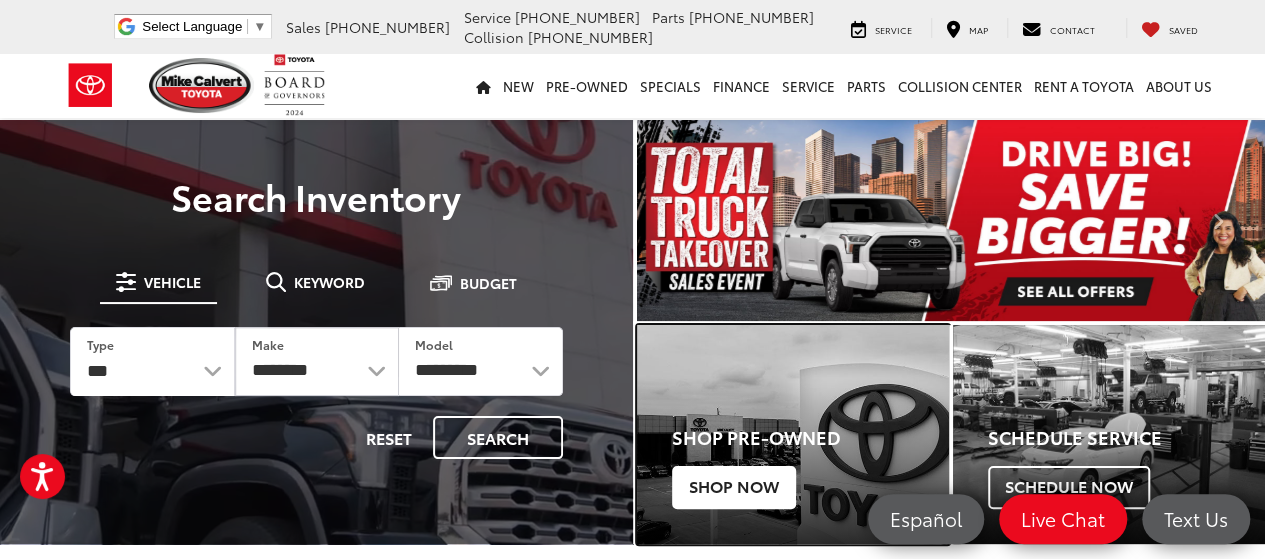 click on "Shop Now" at bounding box center [734, 487] 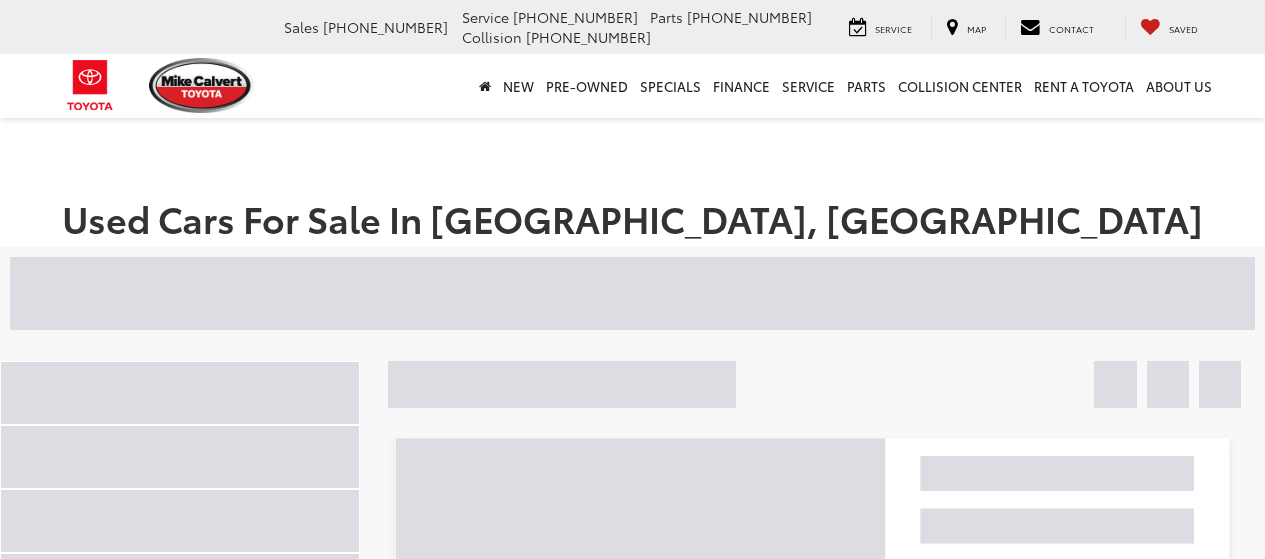 scroll, scrollTop: 0, scrollLeft: 0, axis: both 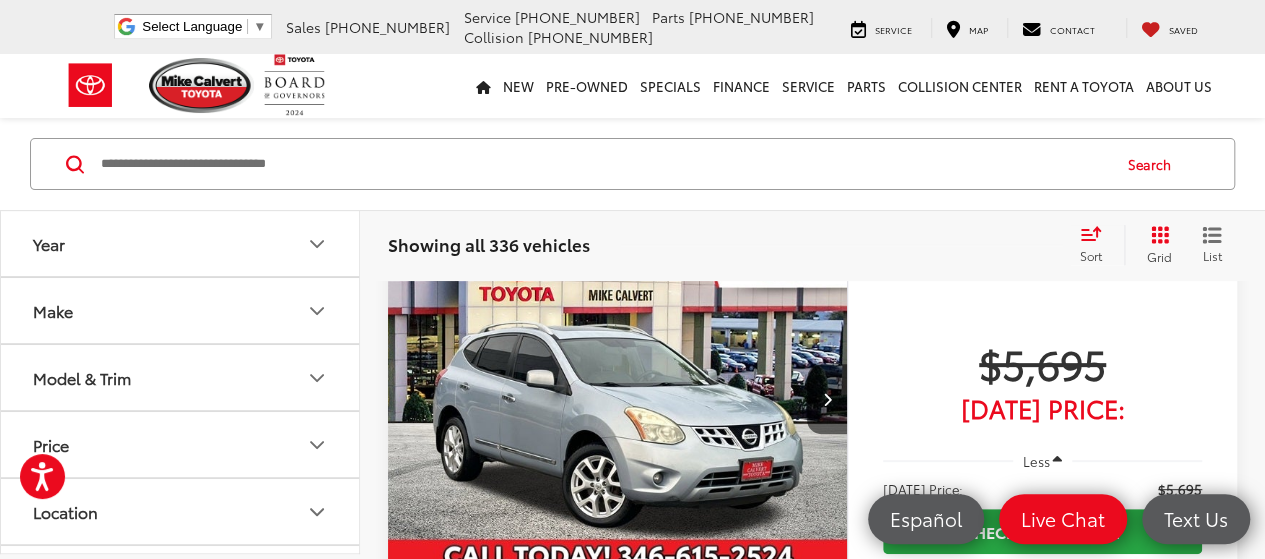 click on "For screen-reader mode - click the first button of the website Accessibility Screen-Reader Guide, Feedback, and Issue Reporting | New window
Mike Calvert Toyota
Select Language ​ ▼
Sales
713-597-5313
Service
346-577-8734
Parts
713-561-5088
Collision
713-558-8282
2333 South Loop West
Houston, TX 77054
Service
Map
Contact
Saved
Saved
Mike Calvert Toyota
Saved
Directions
New
New
New Tundra Inventory
Schedule Test Drive
Model Research
Toyota Reviews
Toyota Comparisons
Commercial Truck Center
New 4Runner i-FORCE MAX Inventory
Pre-Owned
Pre-Owned" at bounding box center [632, 92] 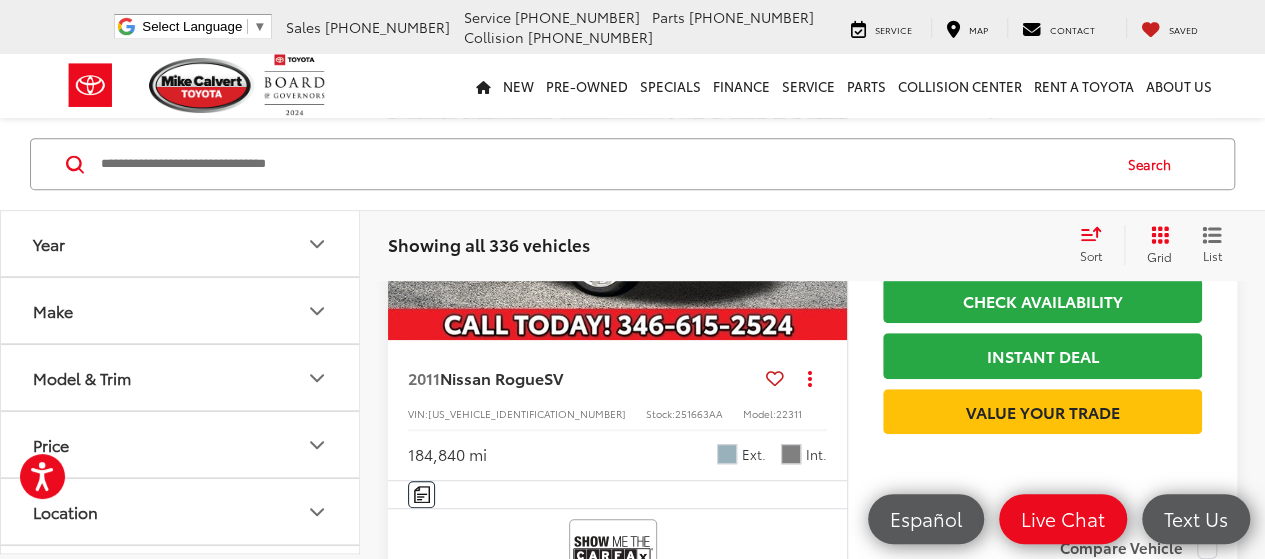 scroll, scrollTop: 0, scrollLeft: 0, axis: both 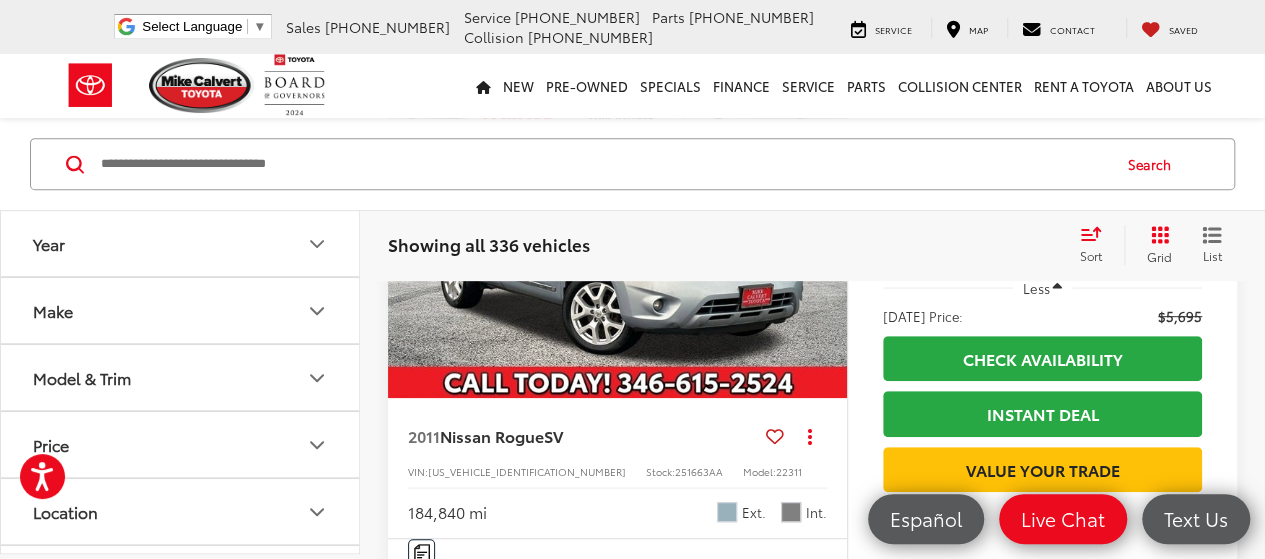 click on "Make" at bounding box center (181, 310) 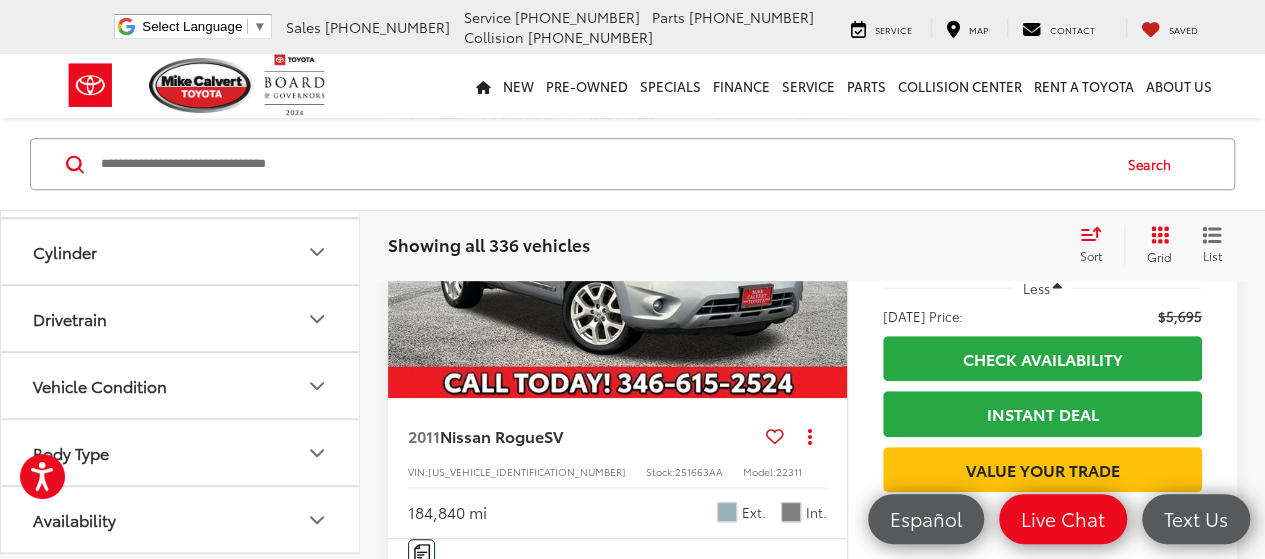 scroll, scrollTop: 1502, scrollLeft: 0, axis: vertical 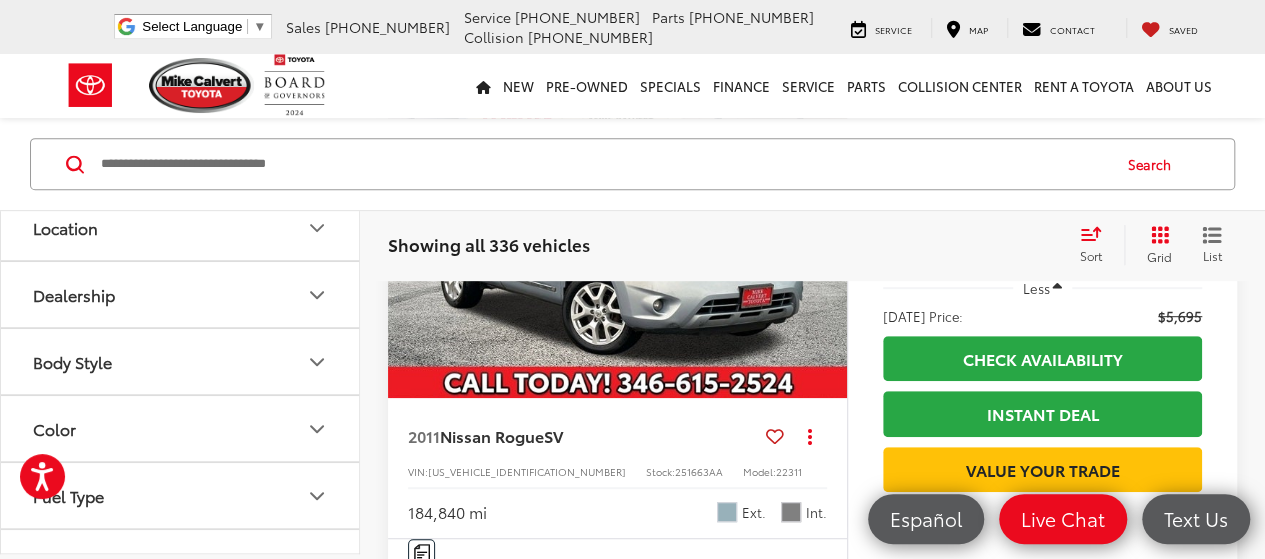 click on "Model & Trim" at bounding box center (181, 93) 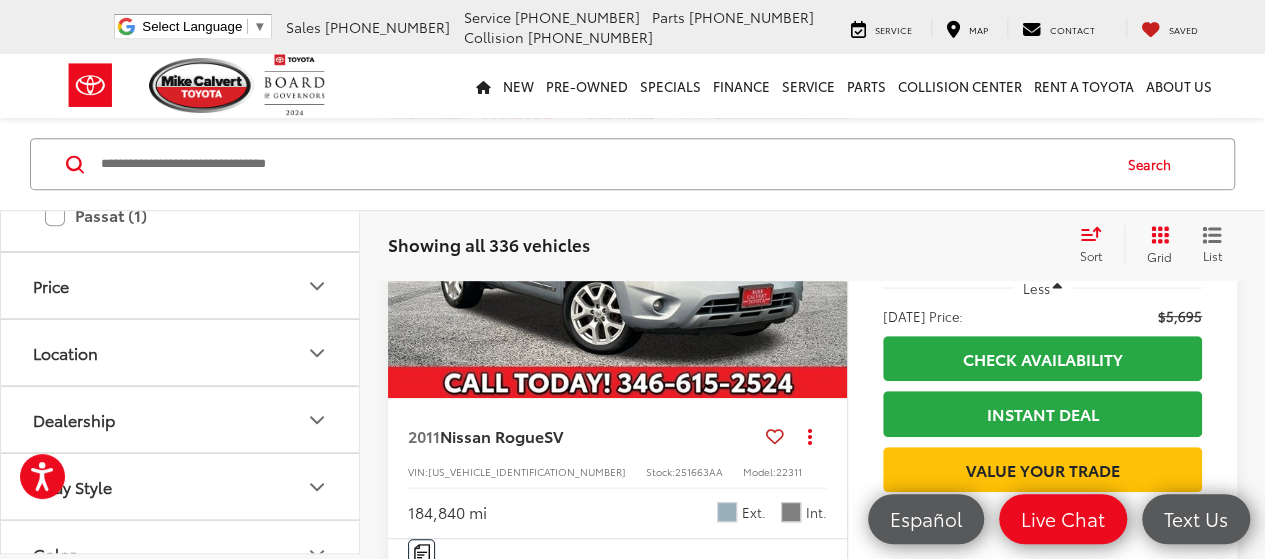 scroll, scrollTop: 4911, scrollLeft: 0, axis: vertical 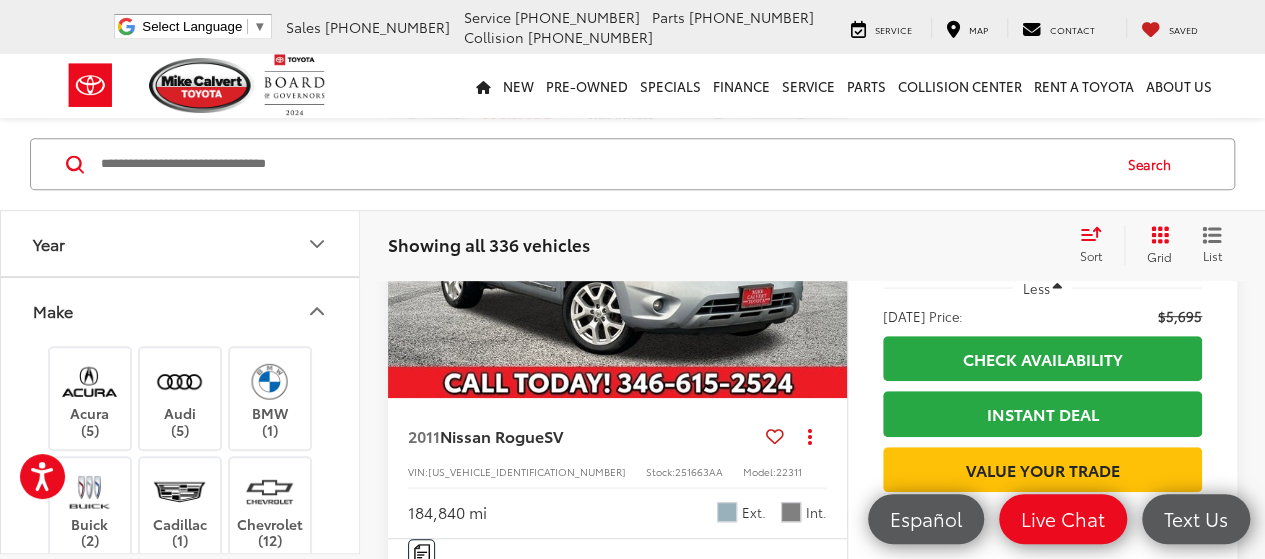 click 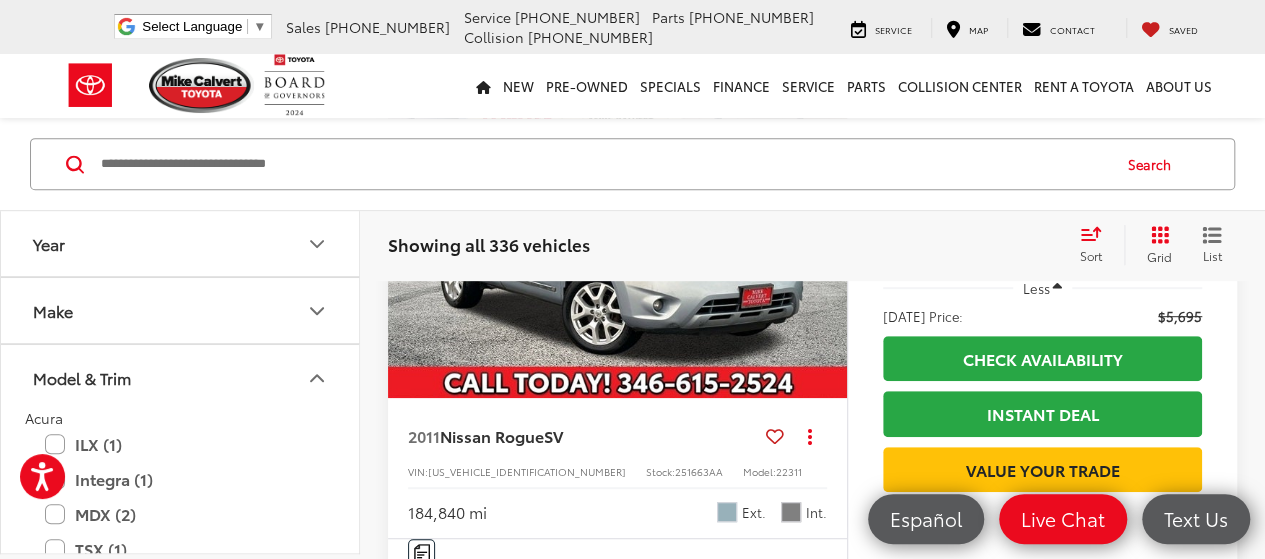 click on "Make" at bounding box center (181, 310) 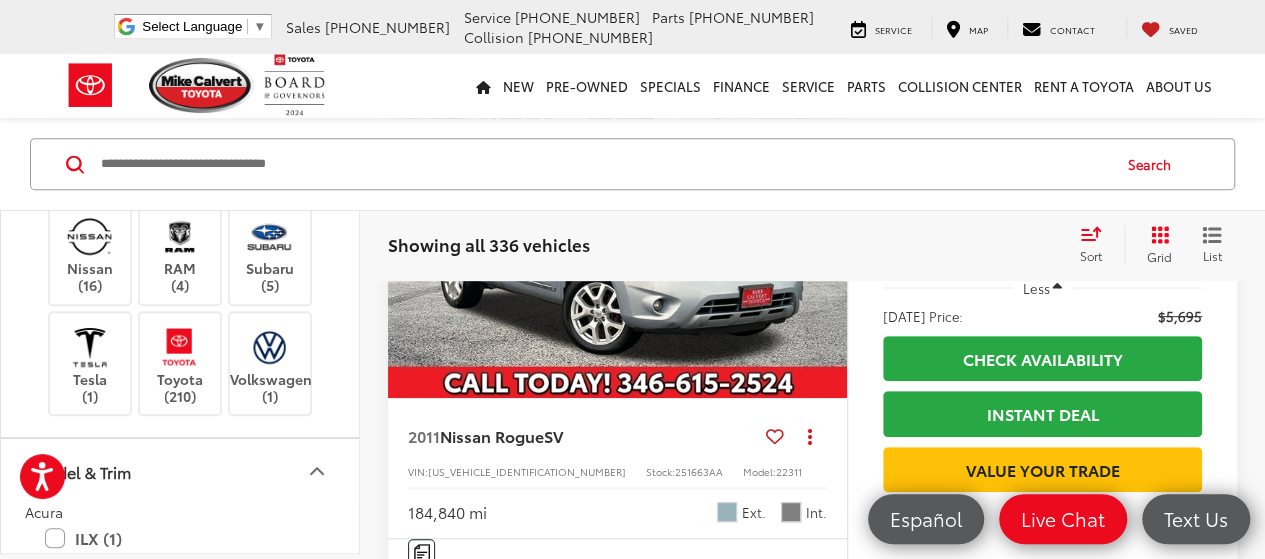 scroll, scrollTop: 849, scrollLeft: 0, axis: vertical 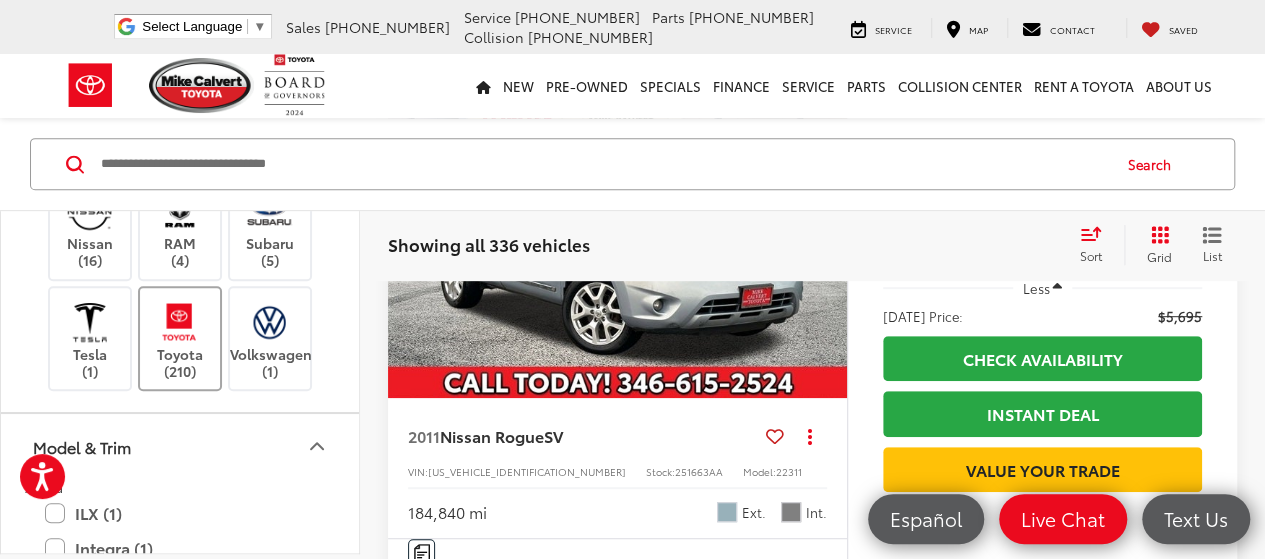click at bounding box center (179, 321) 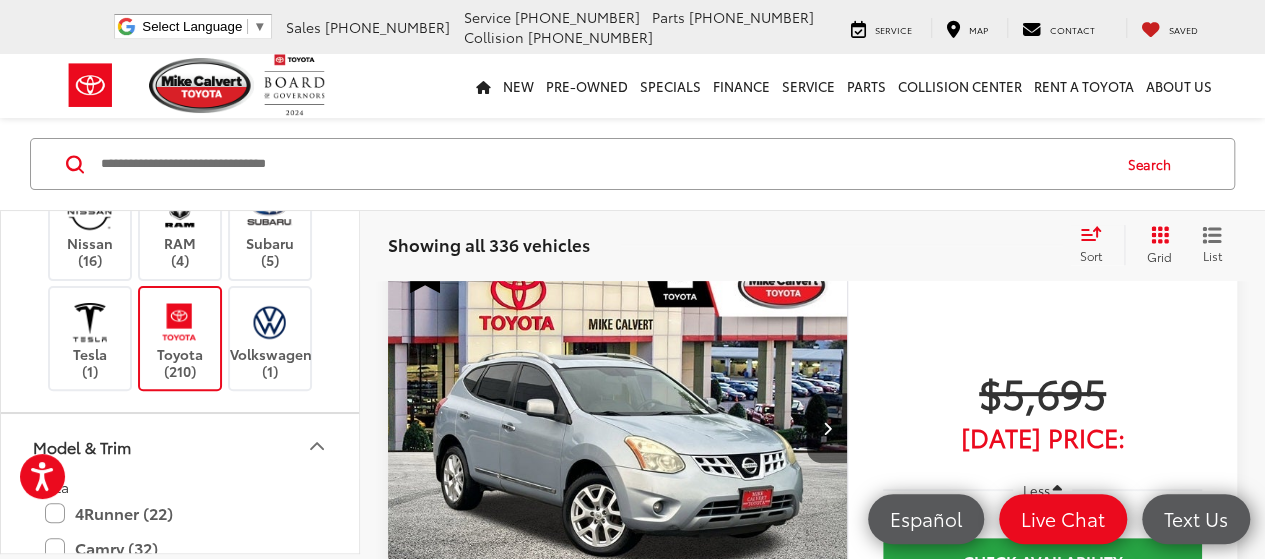 scroll, scrollTop: 129, scrollLeft: 0, axis: vertical 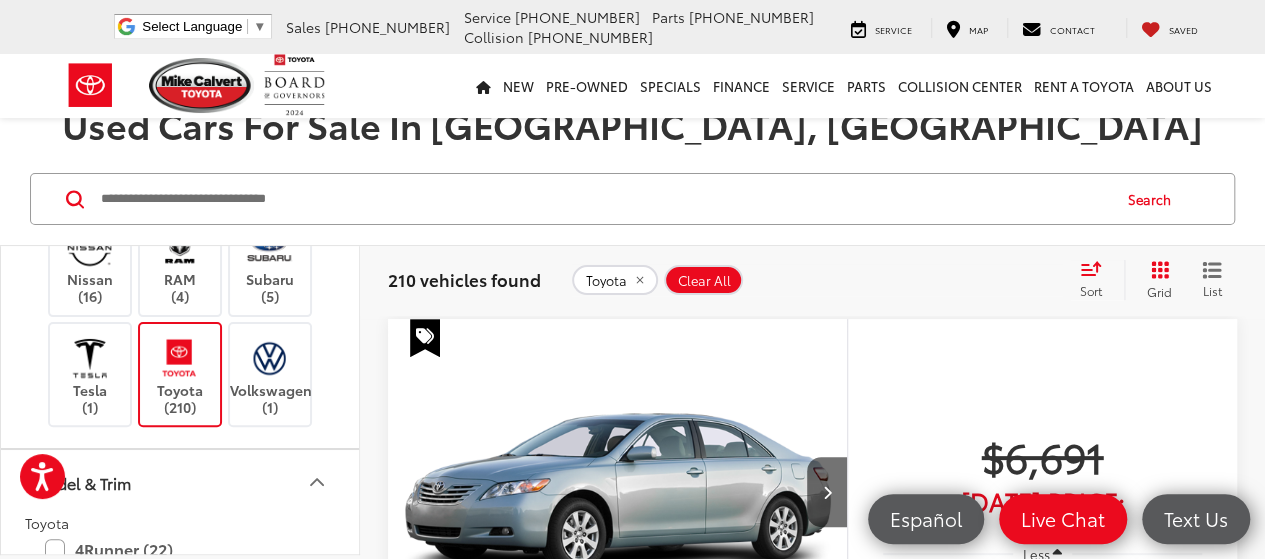 click on "Sort" at bounding box center [1097, 280] 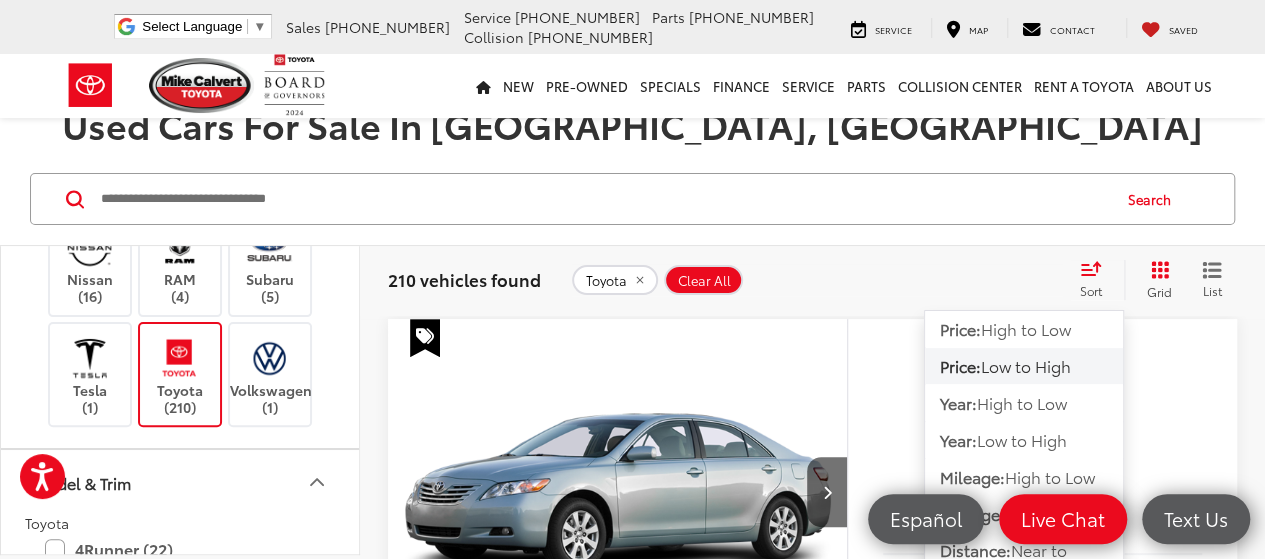 click on "Low to High" at bounding box center (1026, 365) 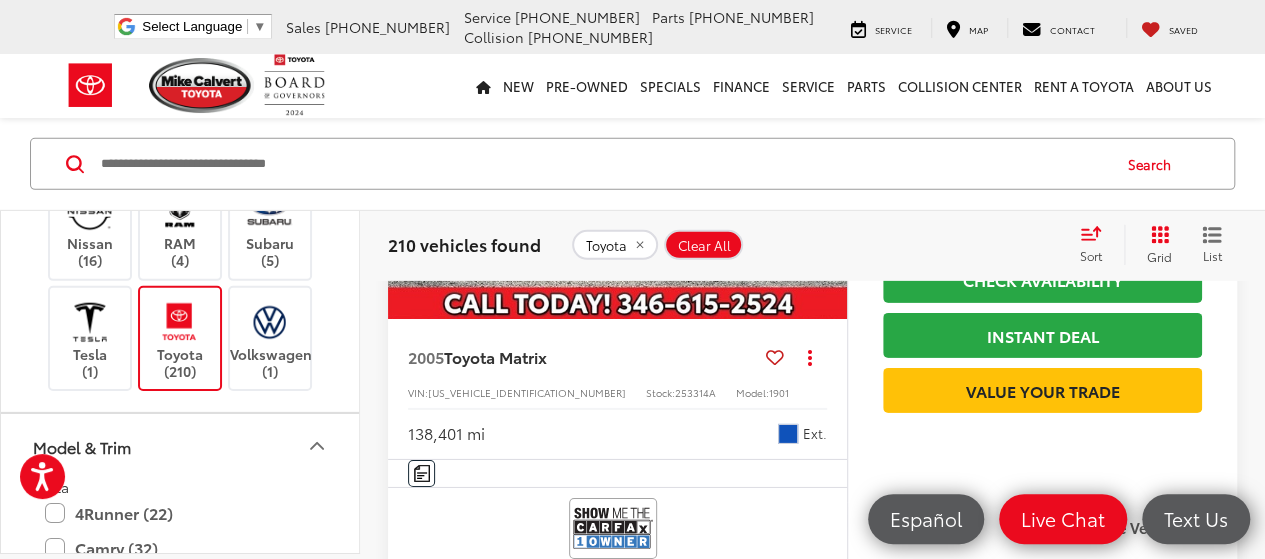scroll, scrollTop: 2925, scrollLeft: 0, axis: vertical 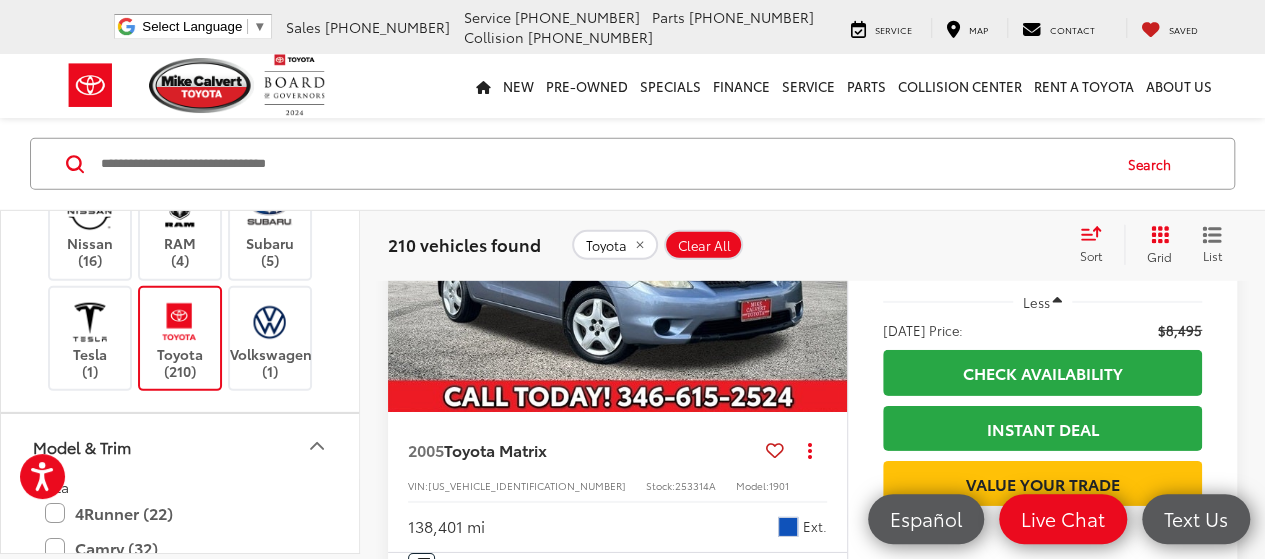 click at bounding box center (618, 240) 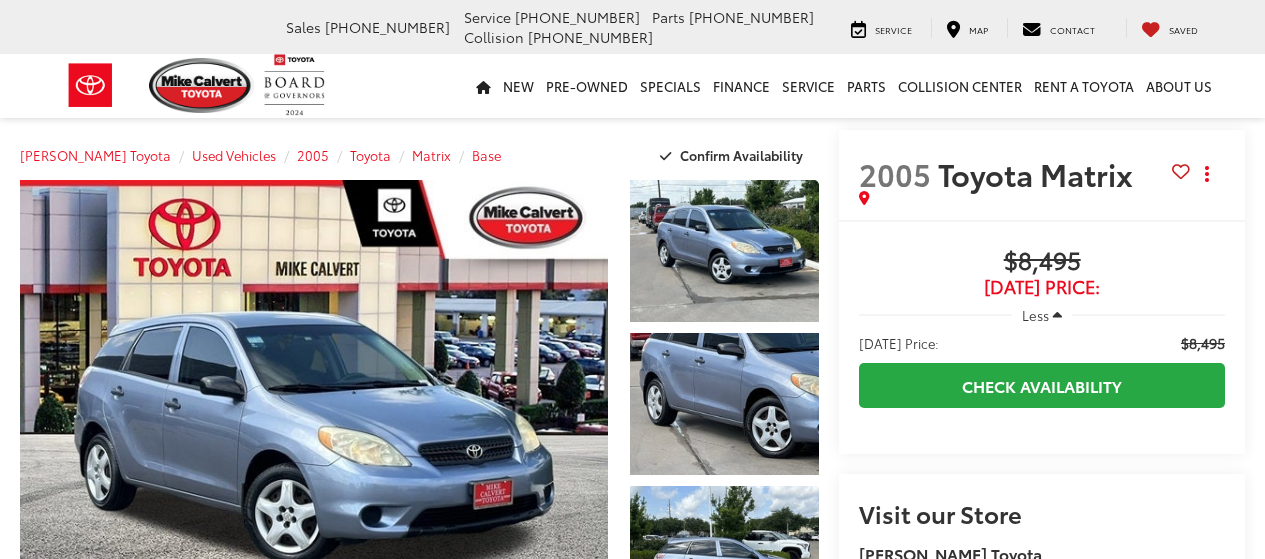 scroll, scrollTop: 0, scrollLeft: 0, axis: both 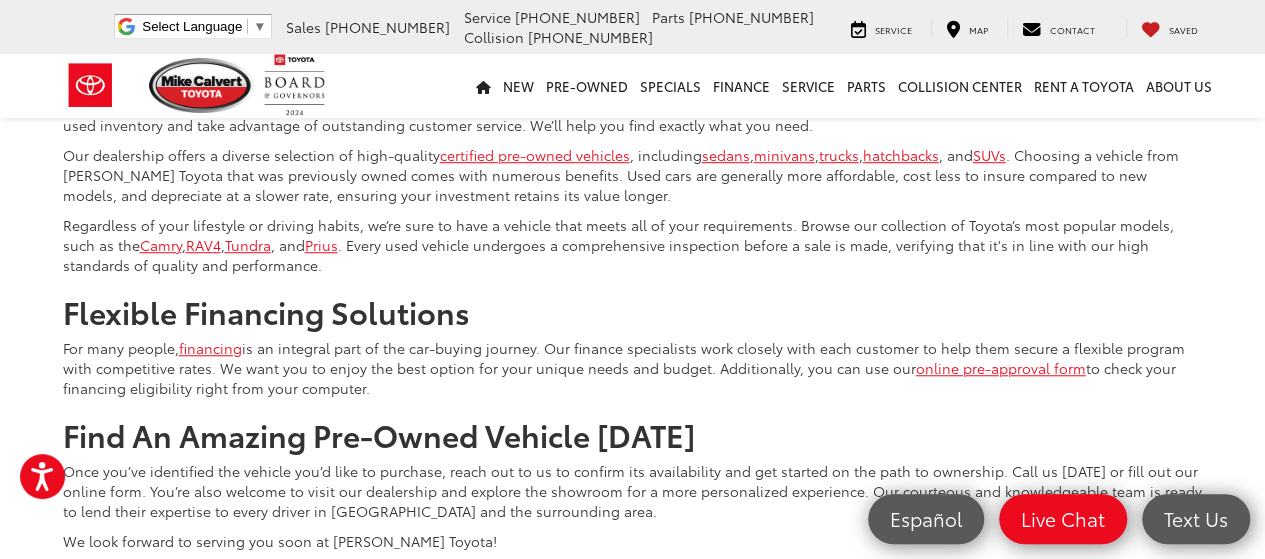 click on "2" at bounding box center [879, -47] 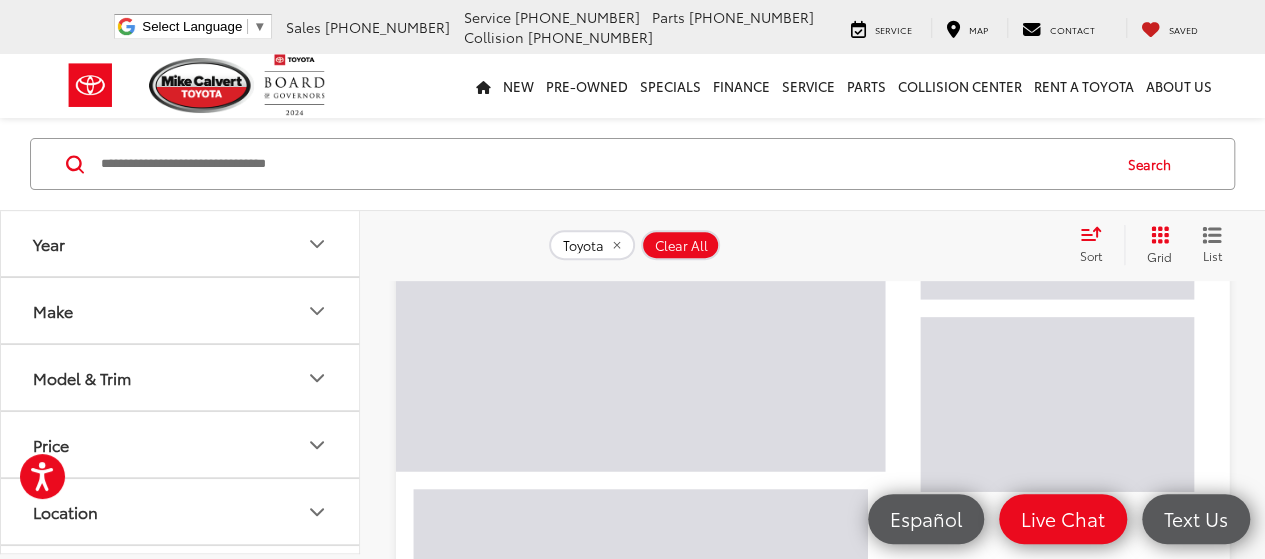 scroll, scrollTop: 129, scrollLeft: 0, axis: vertical 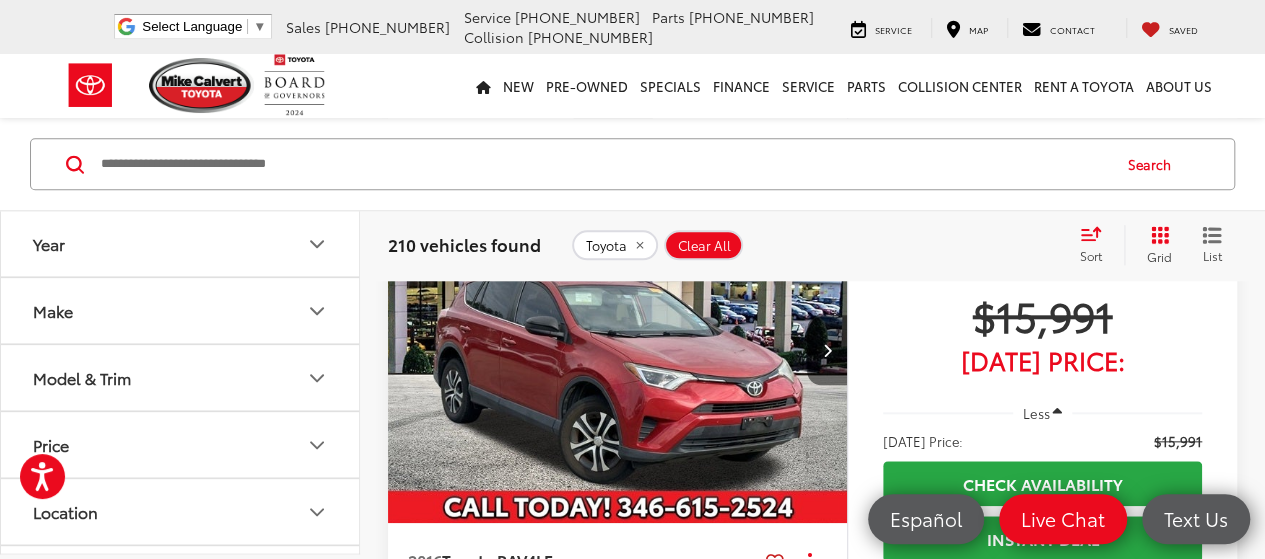 click at bounding box center [826, 350] 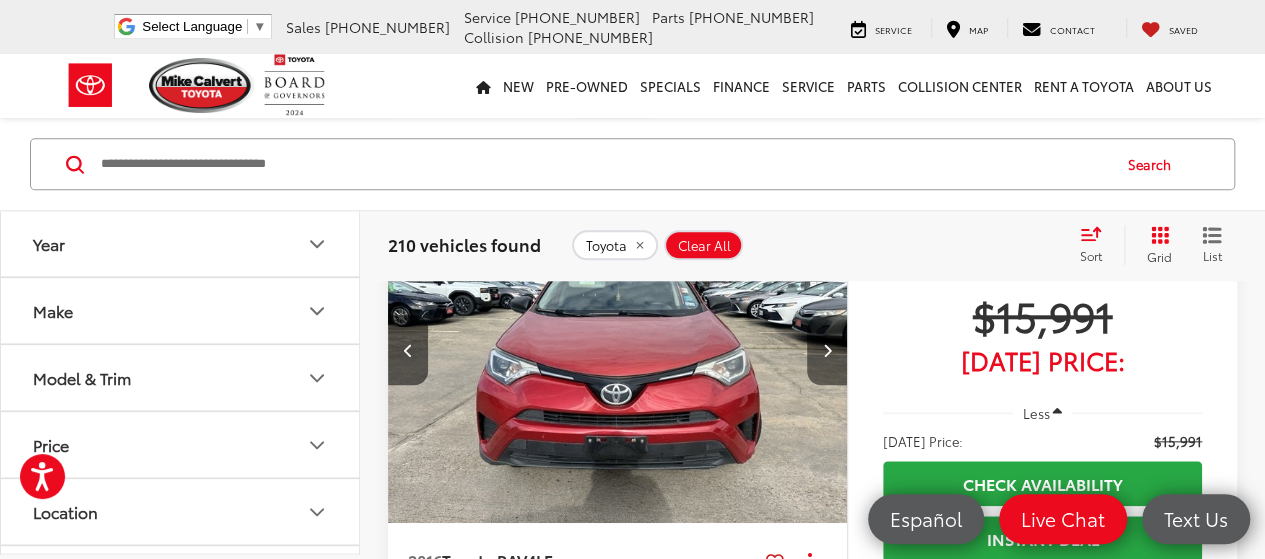 click at bounding box center (826, 350) 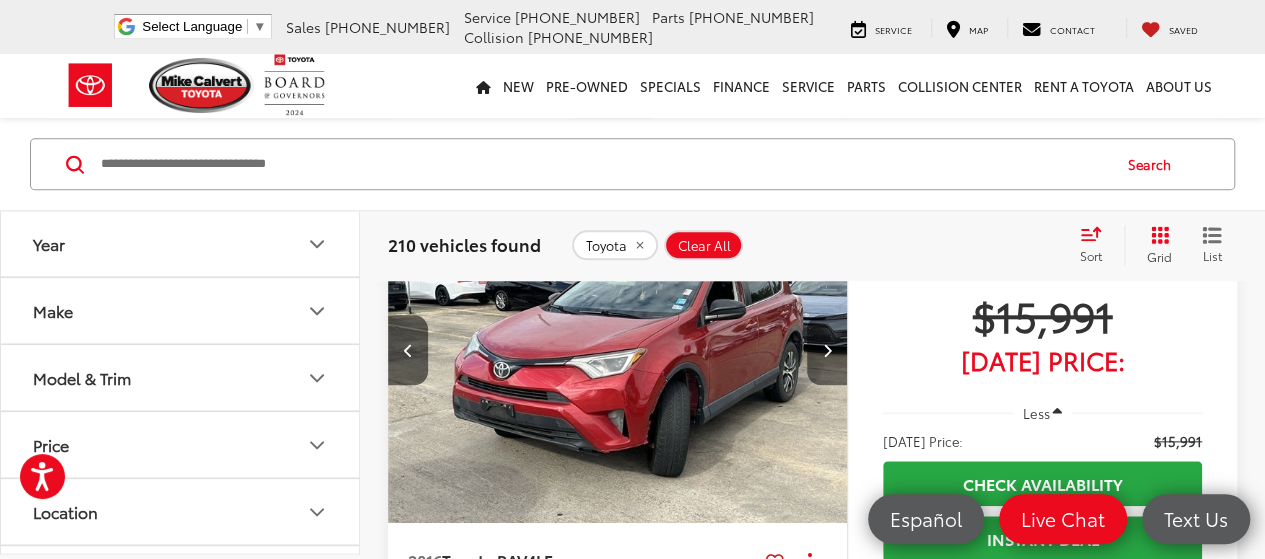 click at bounding box center (826, 350) 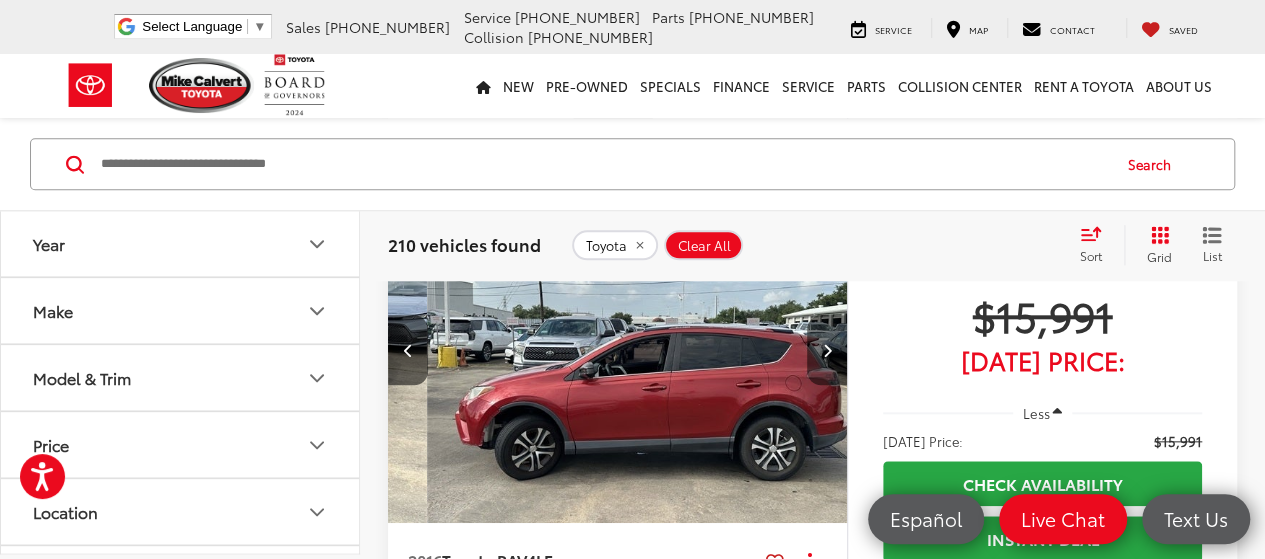 scroll, scrollTop: 0, scrollLeft: 1385, axis: horizontal 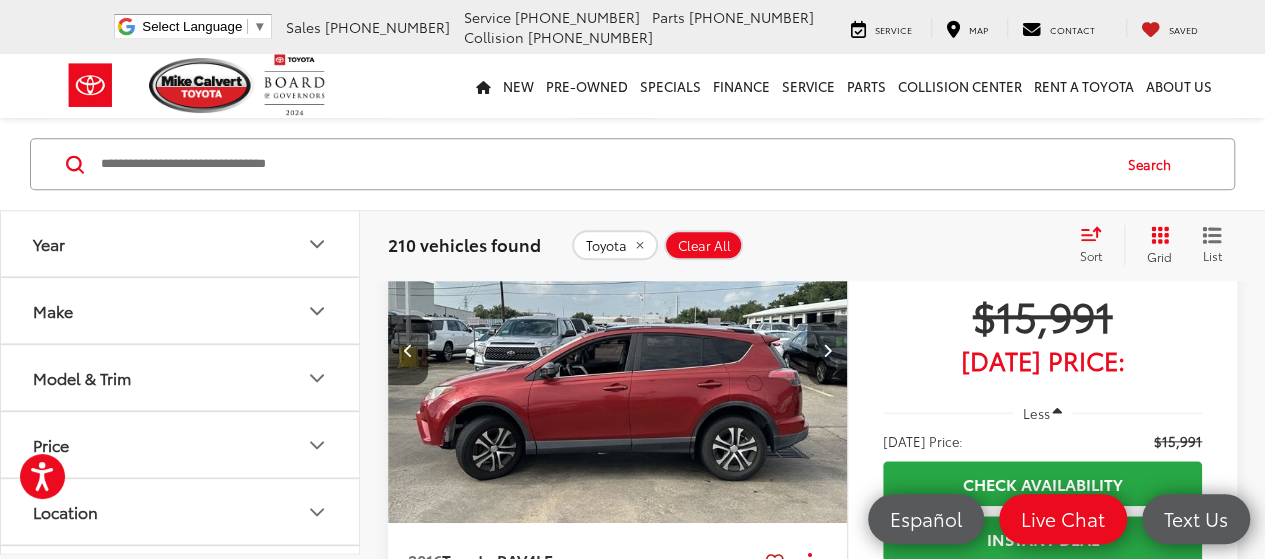 click at bounding box center [826, 350] 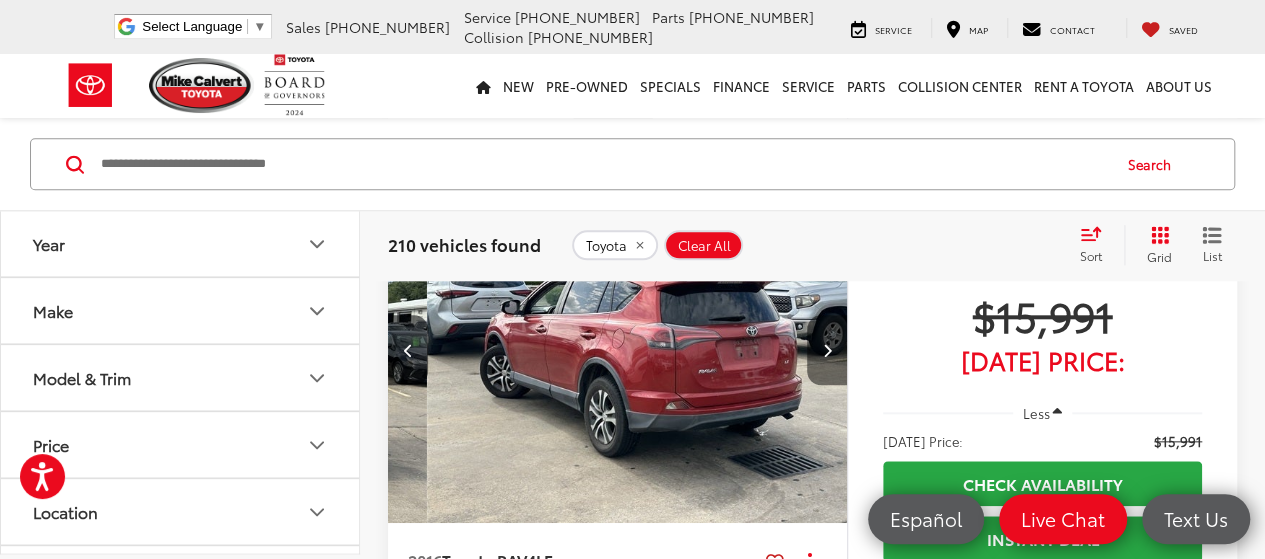 scroll, scrollTop: 0, scrollLeft: 1847, axis: horizontal 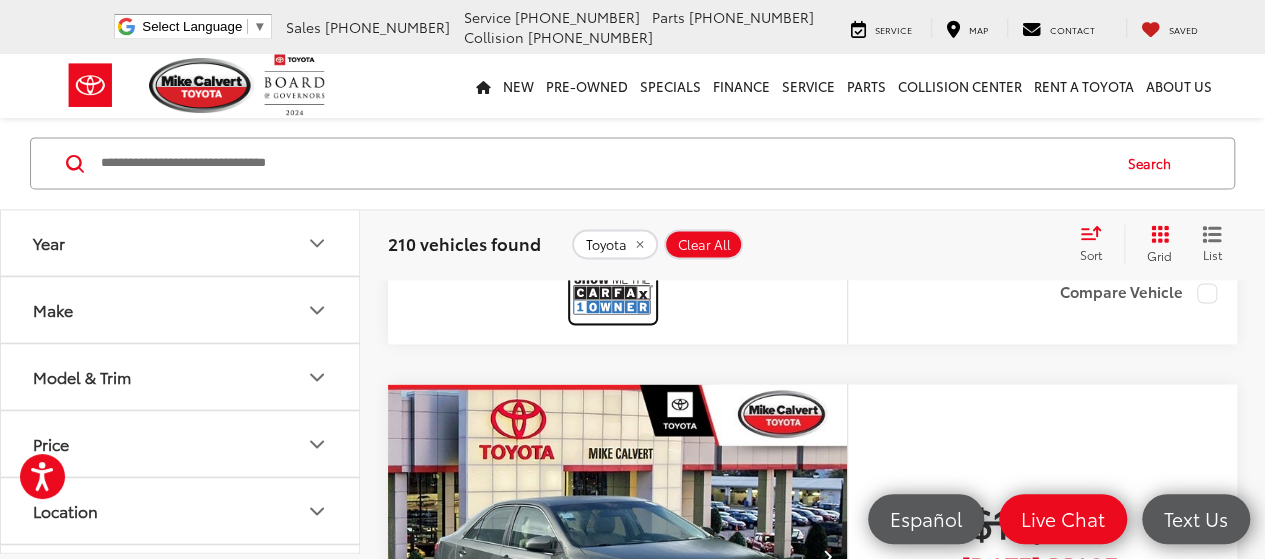 click at bounding box center (613, 293) 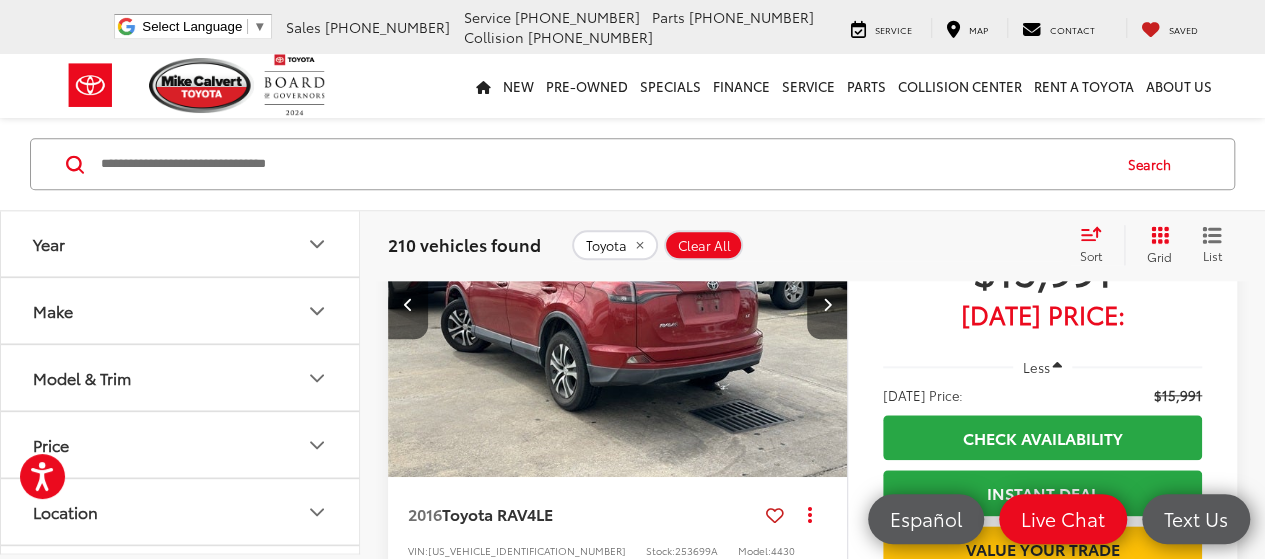 scroll, scrollTop: 866, scrollLeft: 0, axis: vertical 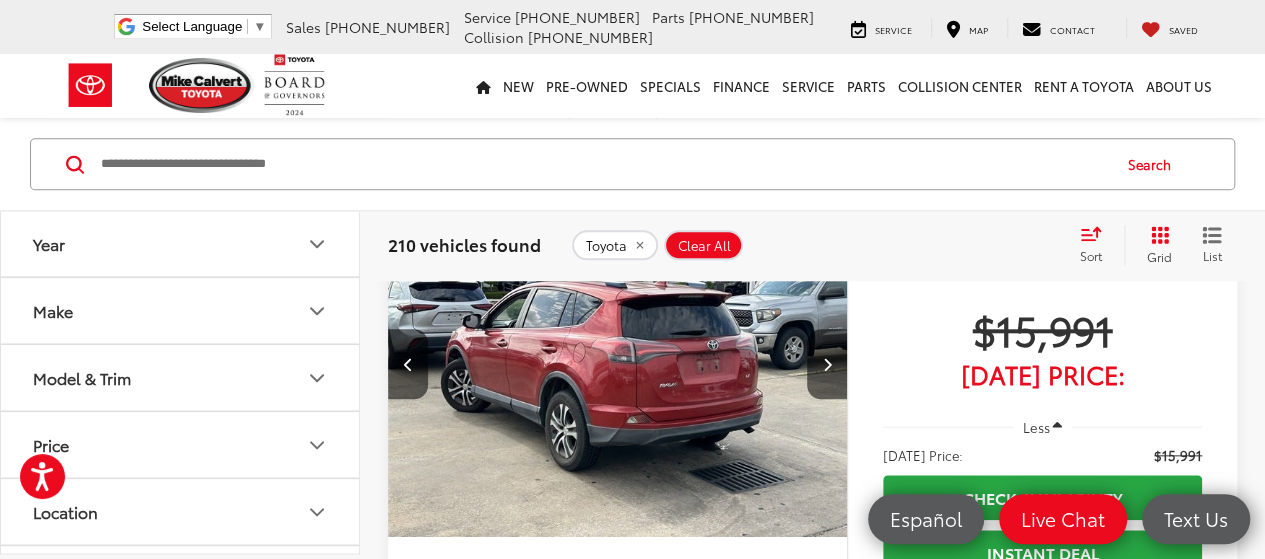 click at bounding box center (619, 365) 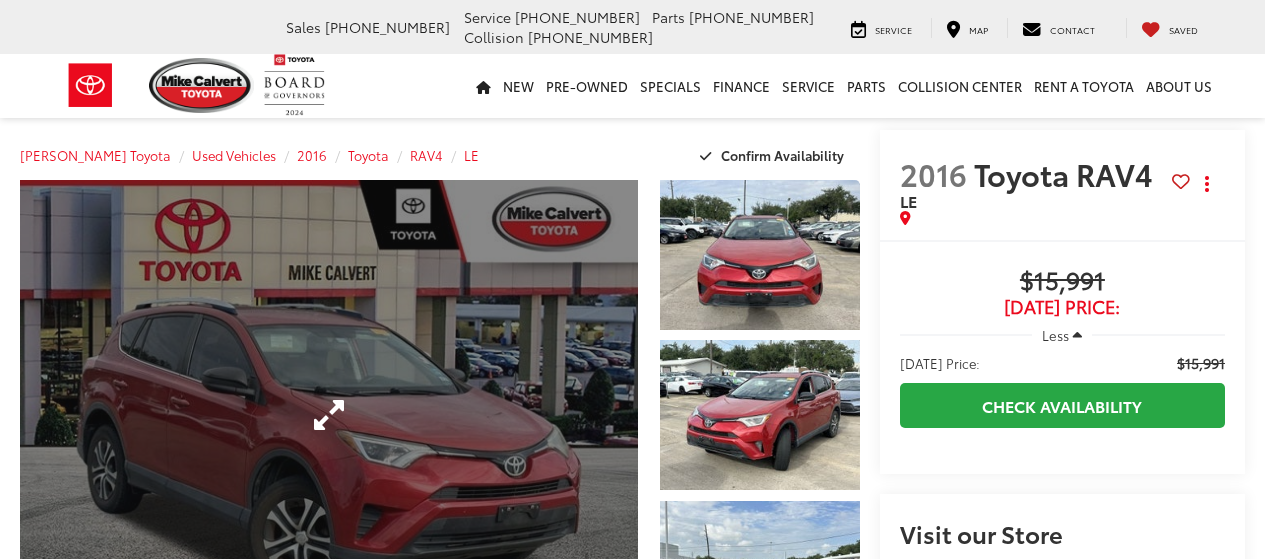 scroll, scrollTop: 0, scrollLeft: 0, axis: both 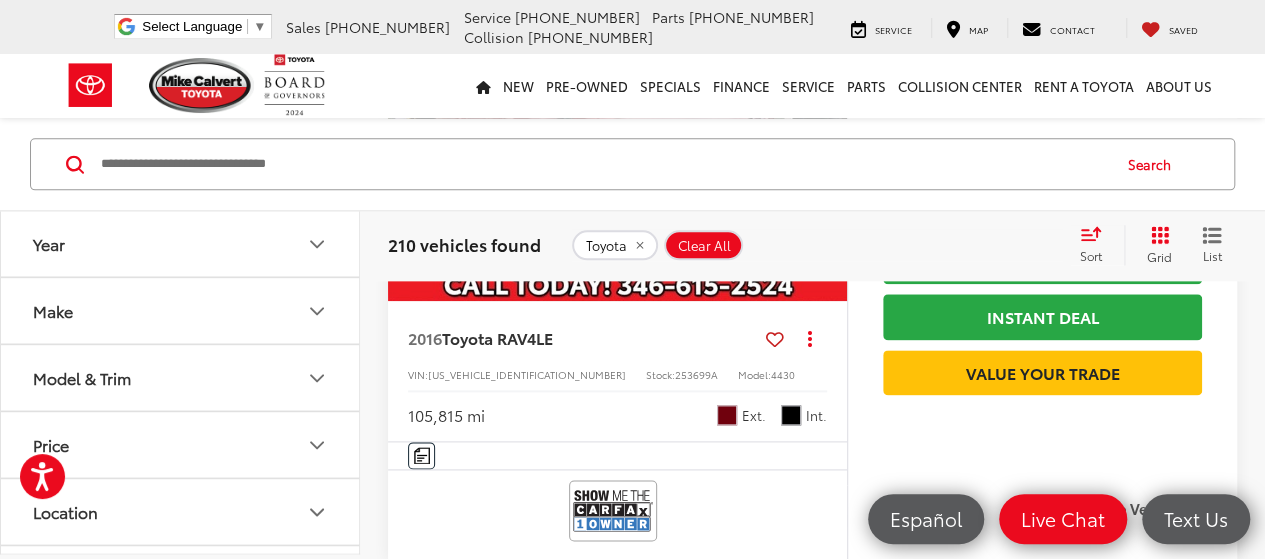 click at bounding box center [727, 415] 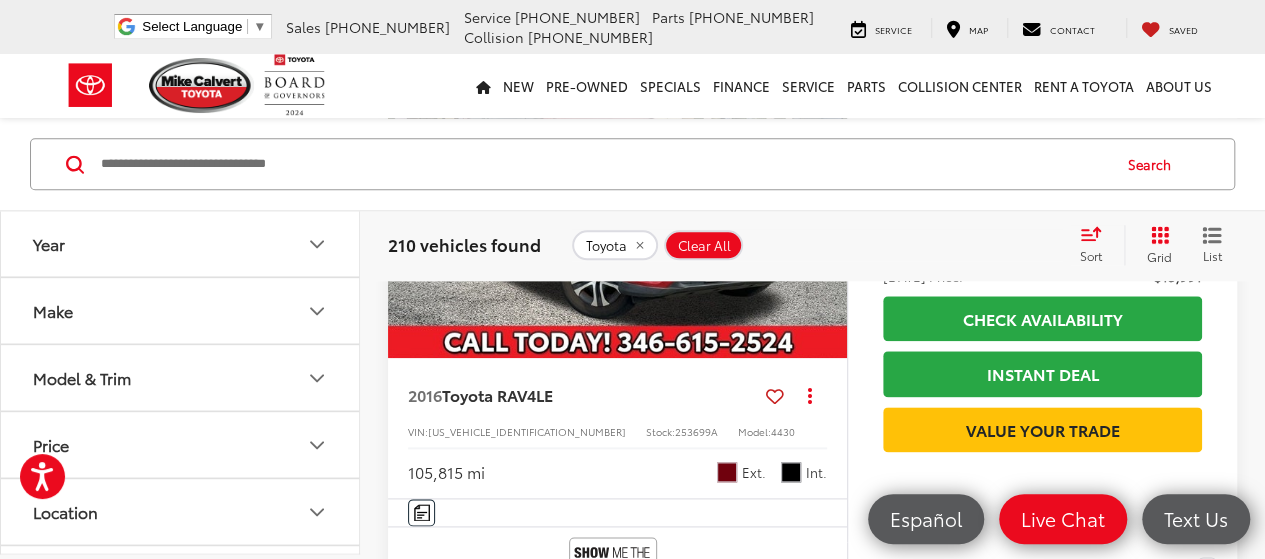 scroll, scrollTop: 1088, scrollLeft: 0, axis: vertical 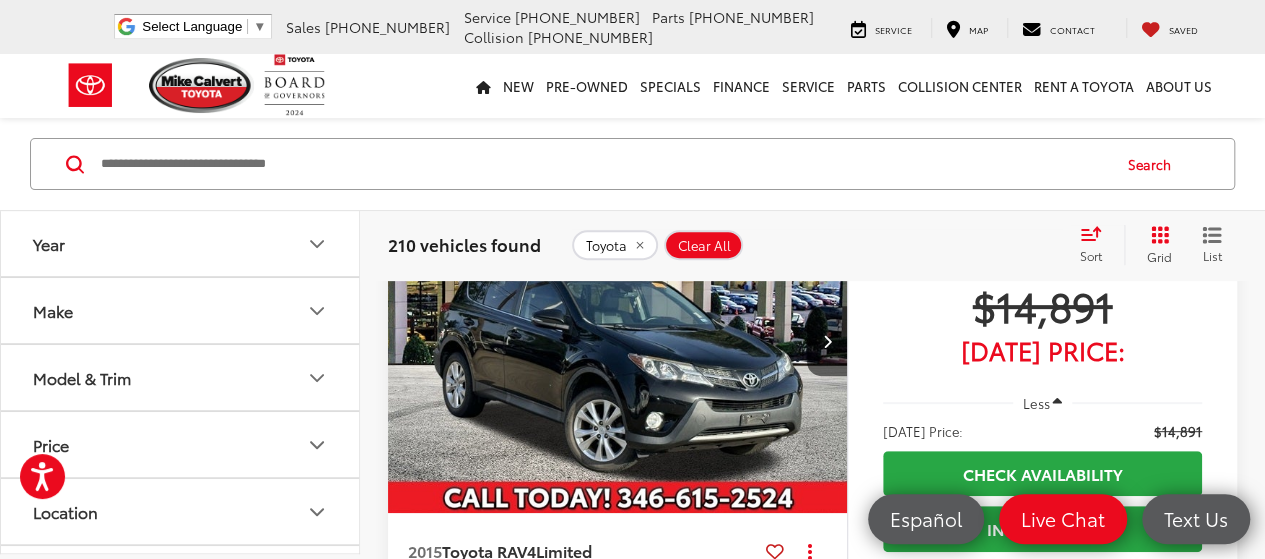 click 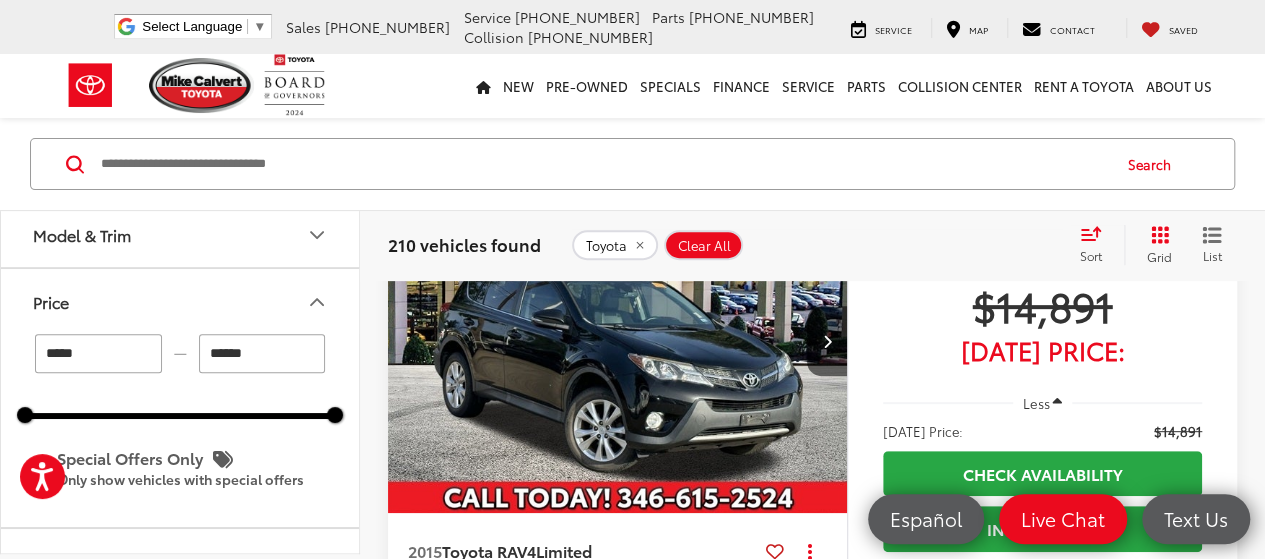 scroll, scrollTop: 160, scrollLeft: 0, axis: vertical 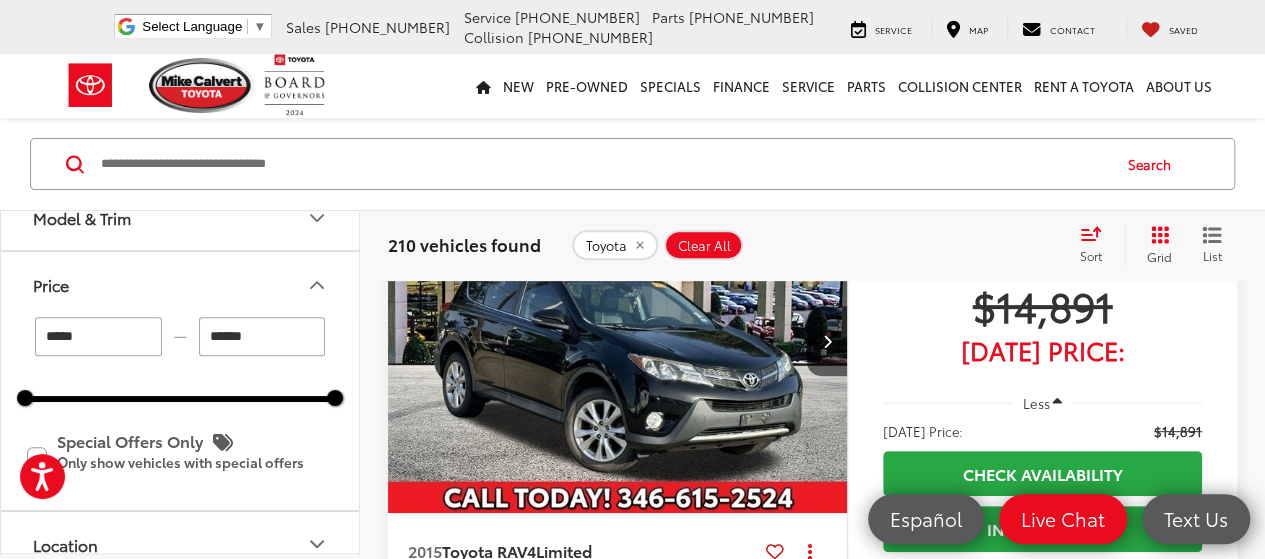 drag, startPoint x: 269, startPoint y: 335, endPoint x: 193, endPoint y: 335, distance: 76 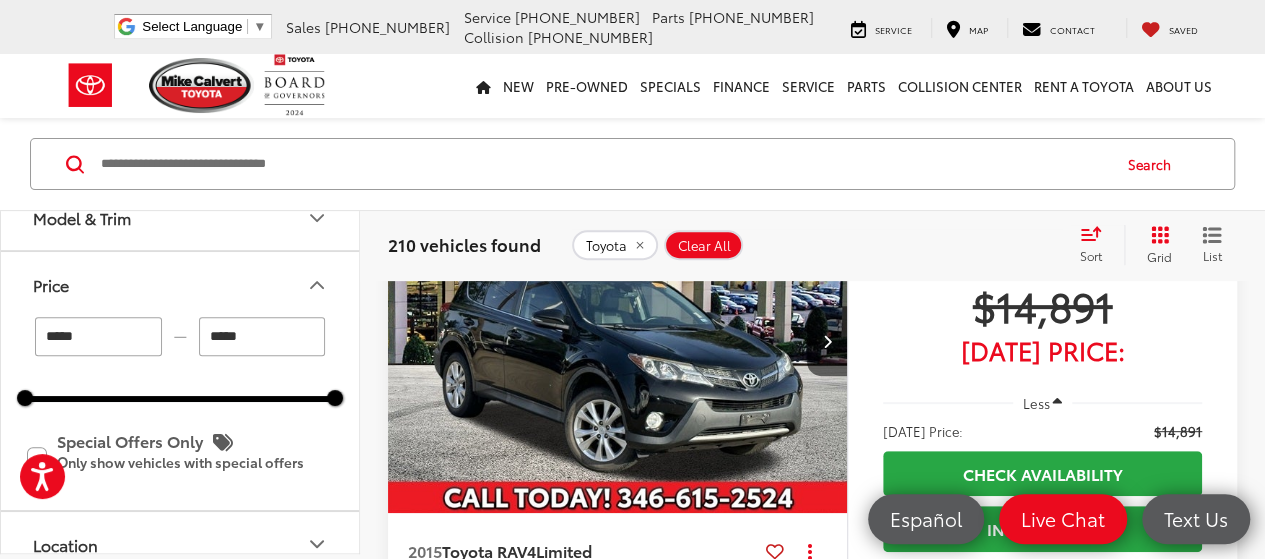 type on "******" 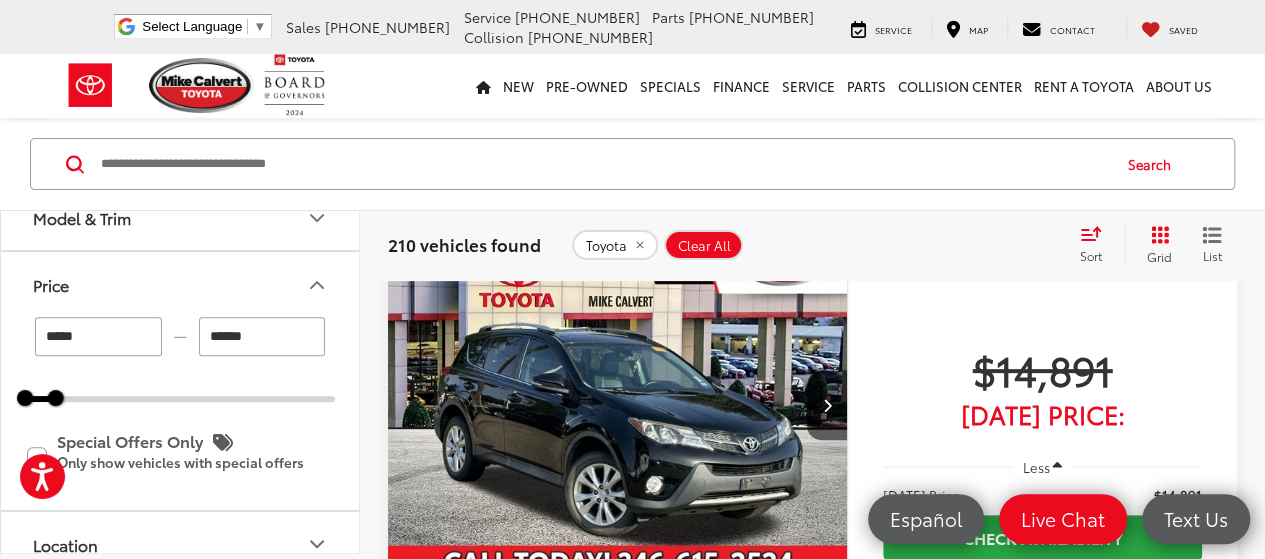 scroll, scrollTop: 129, scrollLeft: 0, axis: vertical 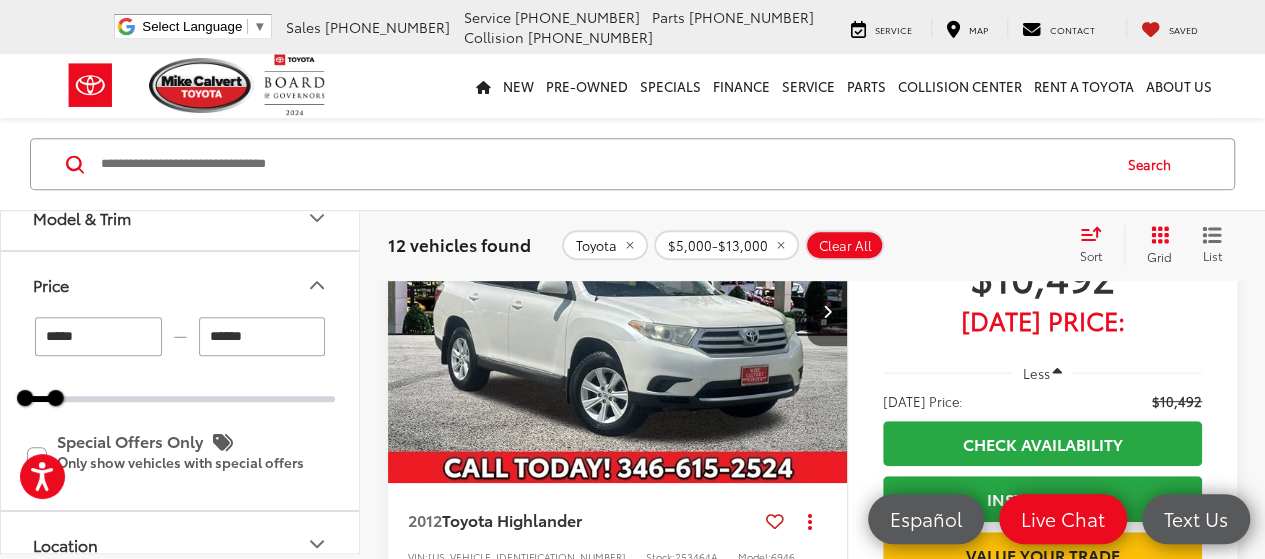 click at bounding box center (613, 47) 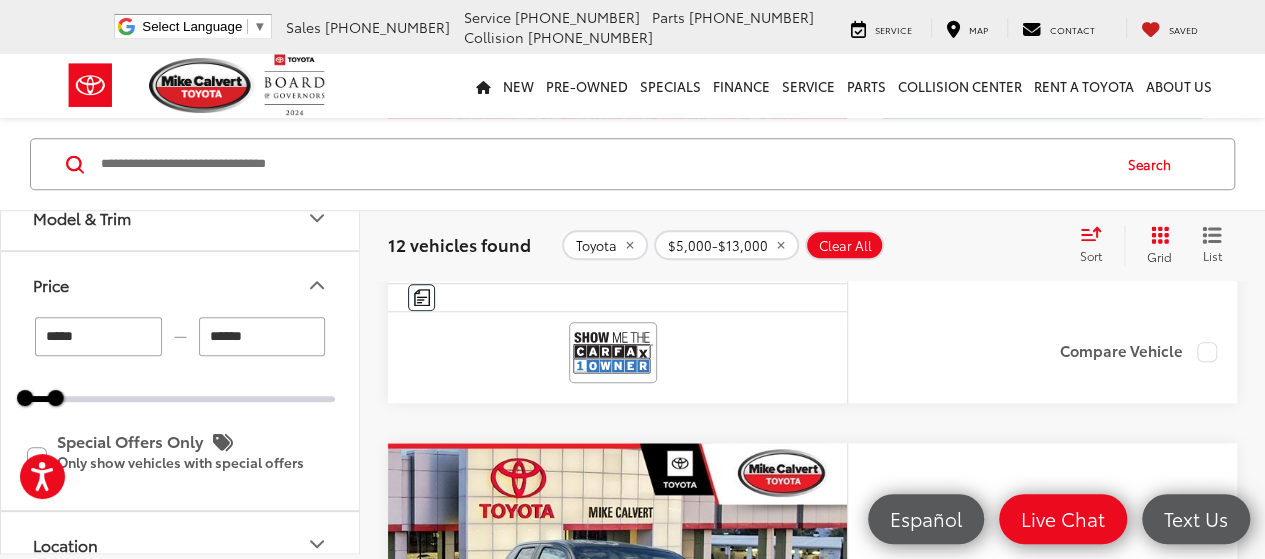 scroll, scrollTop: 4502, scrollLeft: 0, axis: vertical 